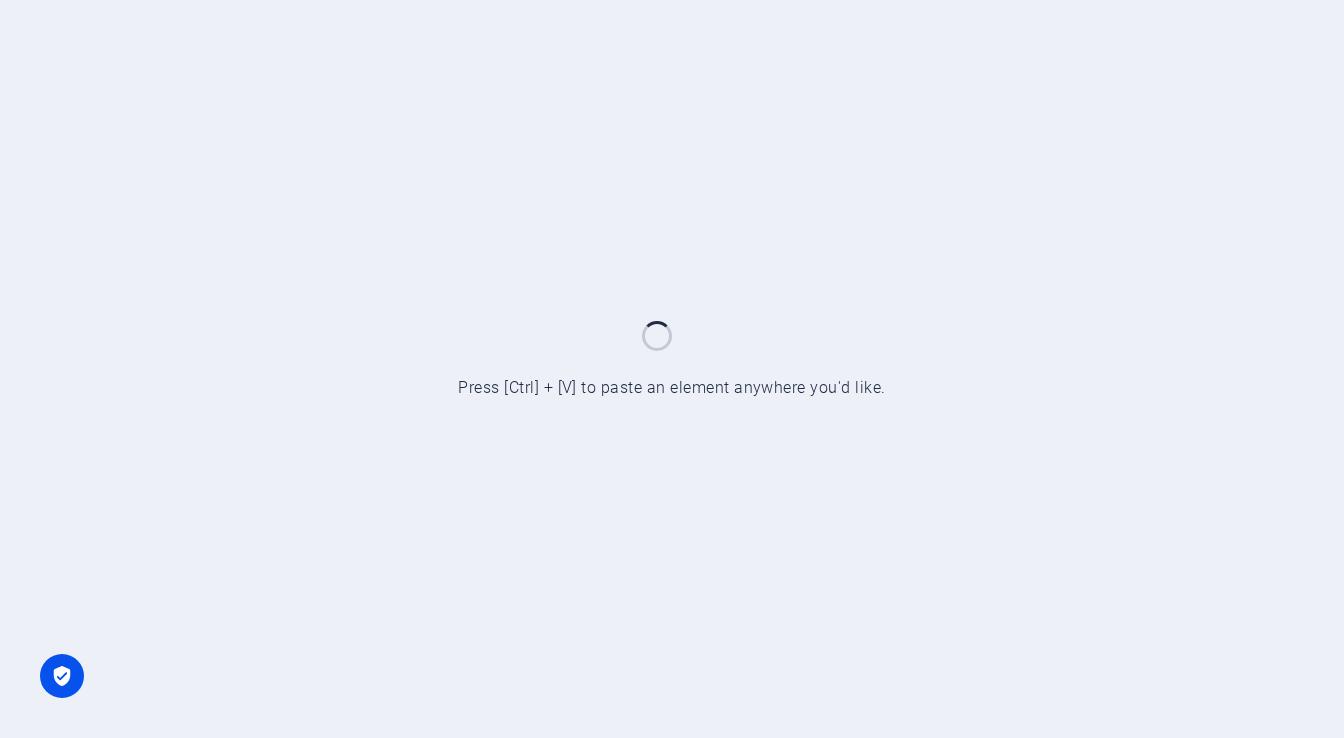 scroll, scrollTop: 0, scrollLeft: 0, axis: both 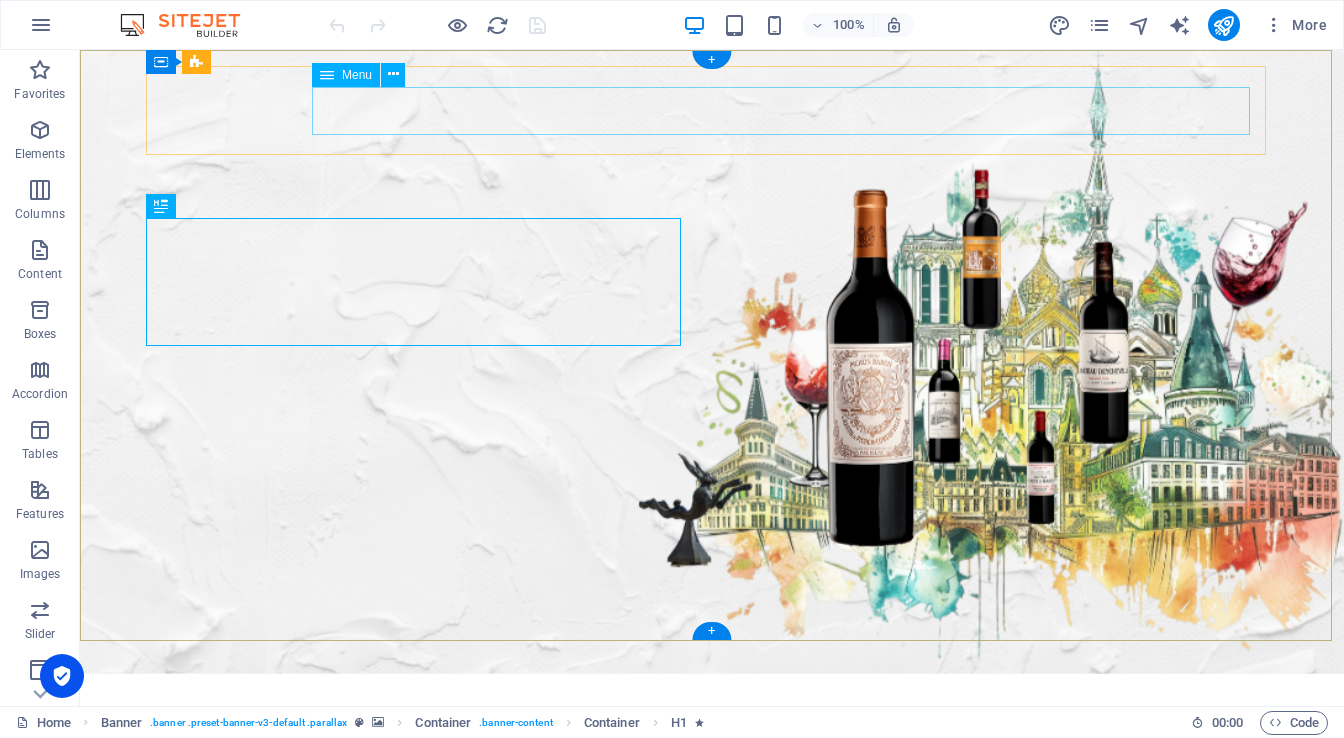 click on "Home Bordeaux Promotions Events M+ Wellness About Us" at bounding box center (712, 787) 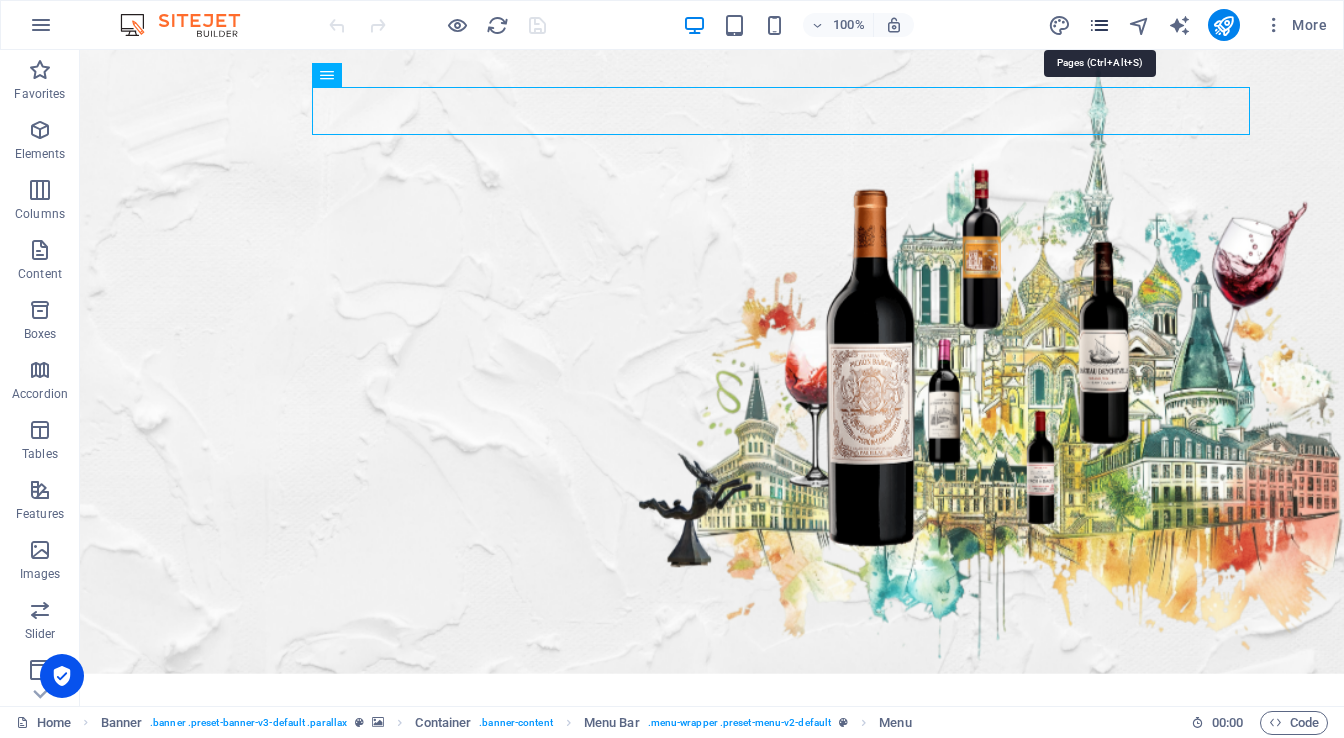 click at bounding box center (1099, 25) 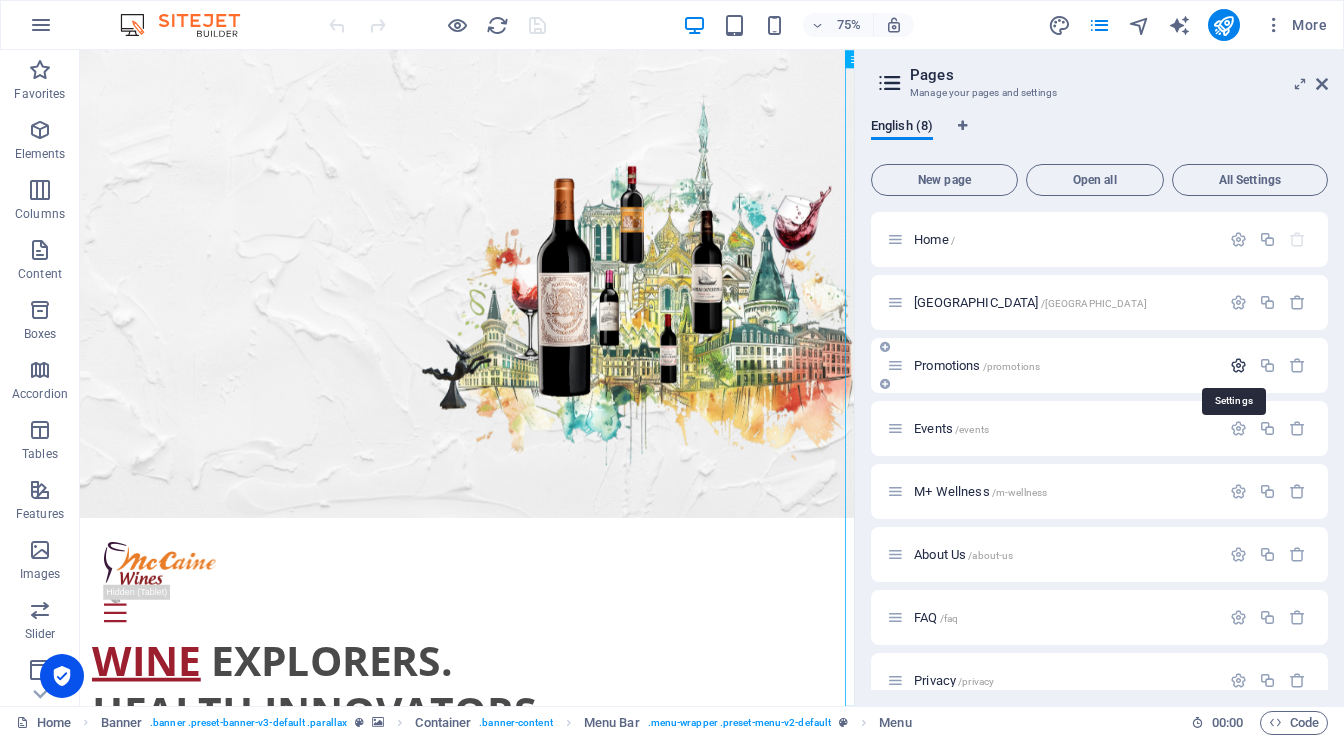 click at bounding box center (1238, 365) 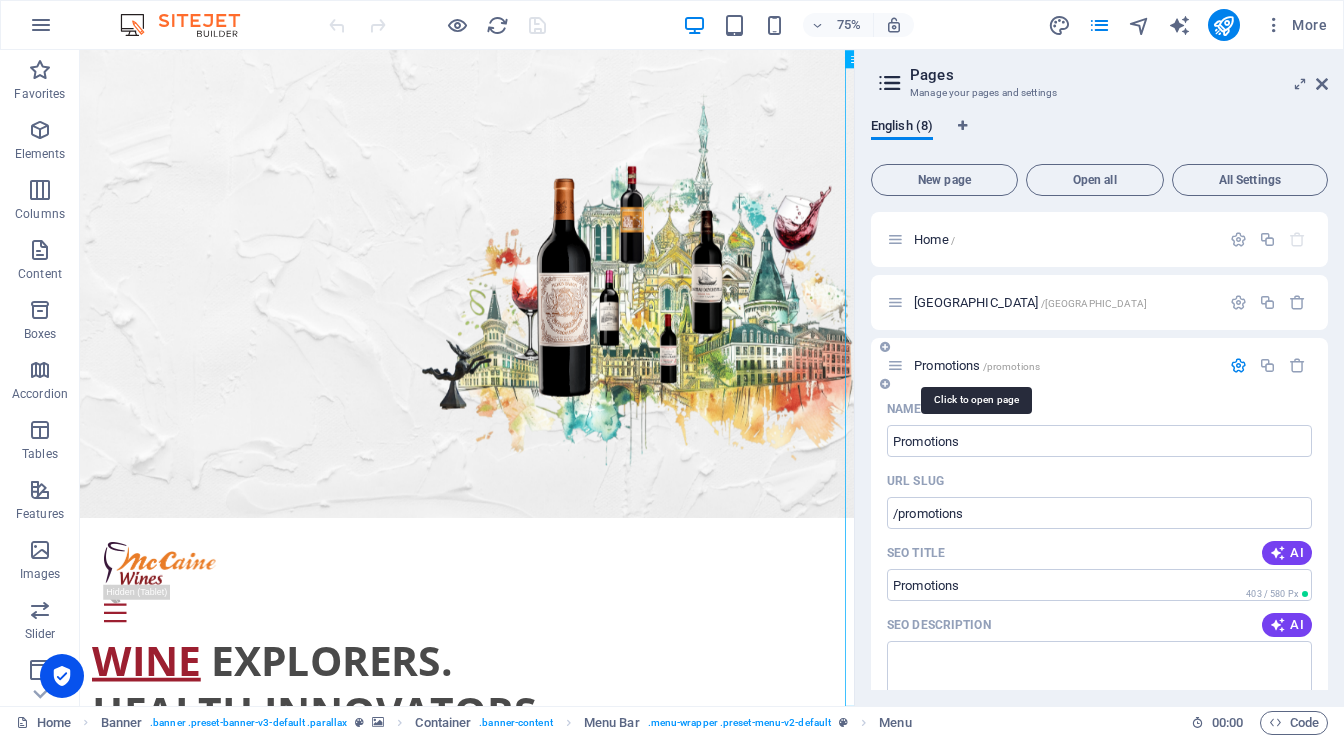 click on "/promotions" at bounding box center [1012, 366] 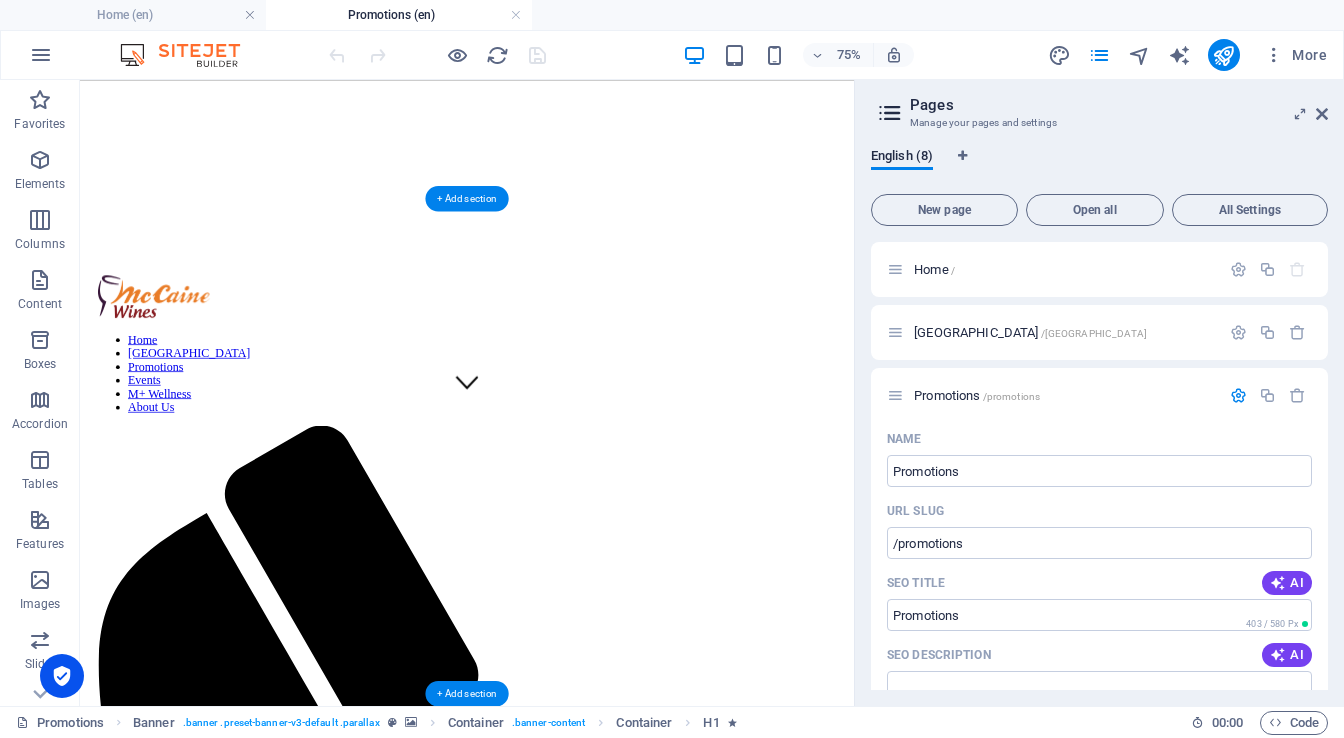 scroll, scrollTop: 560, scrollLeft: 0, axis: vertical 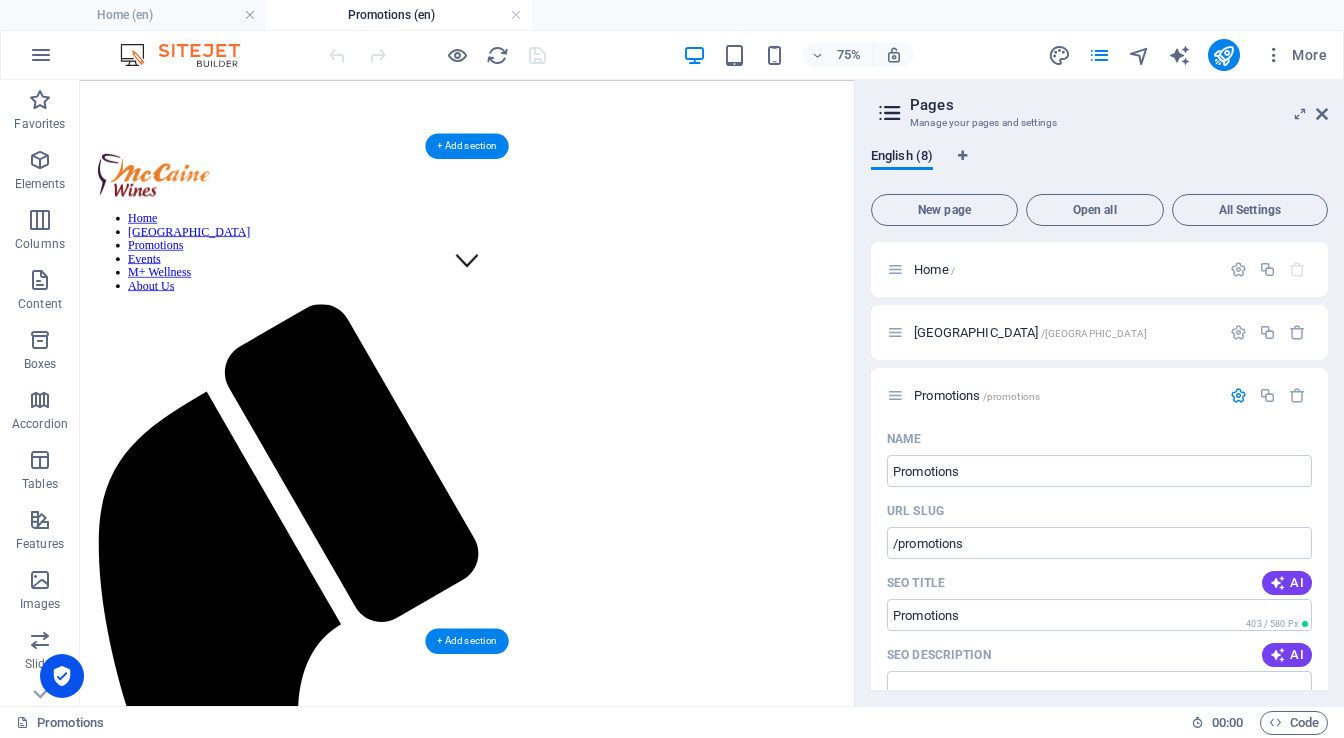 click at bounding box center [338, 1915] 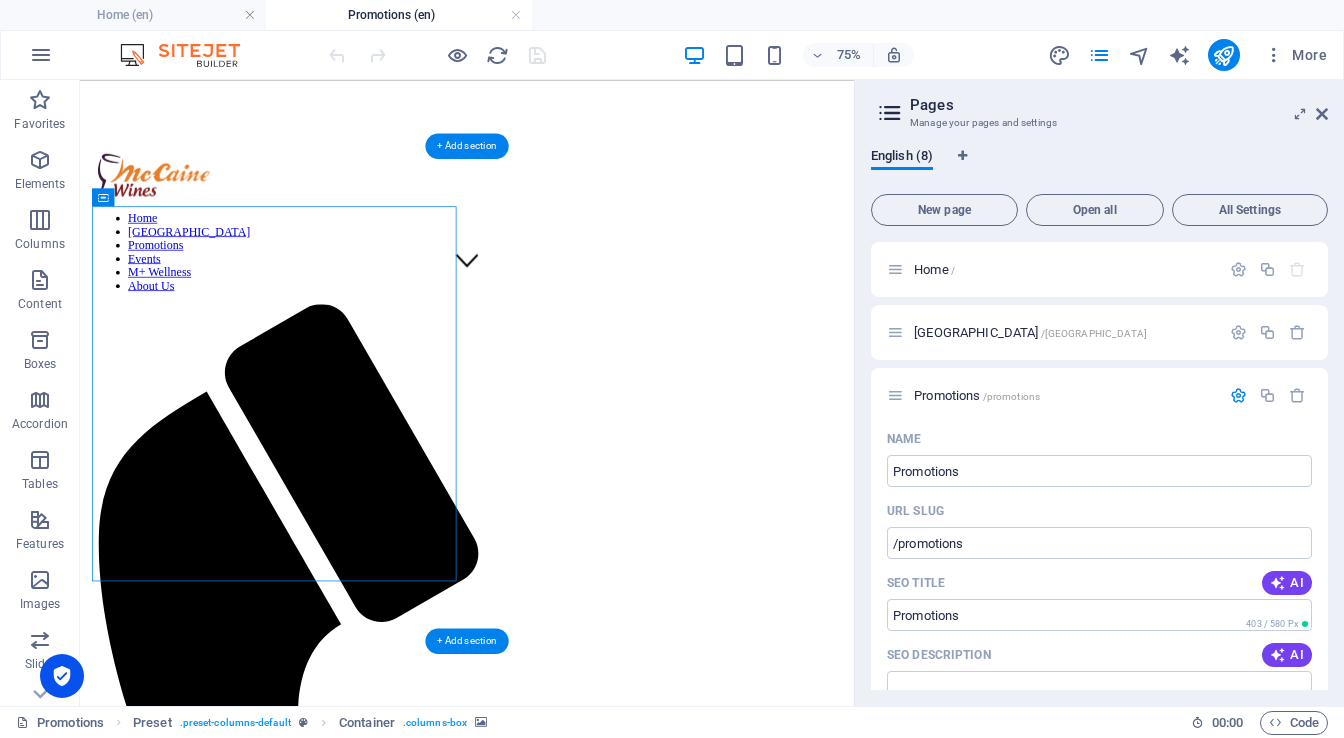 click at bounding box center (338, 1915) 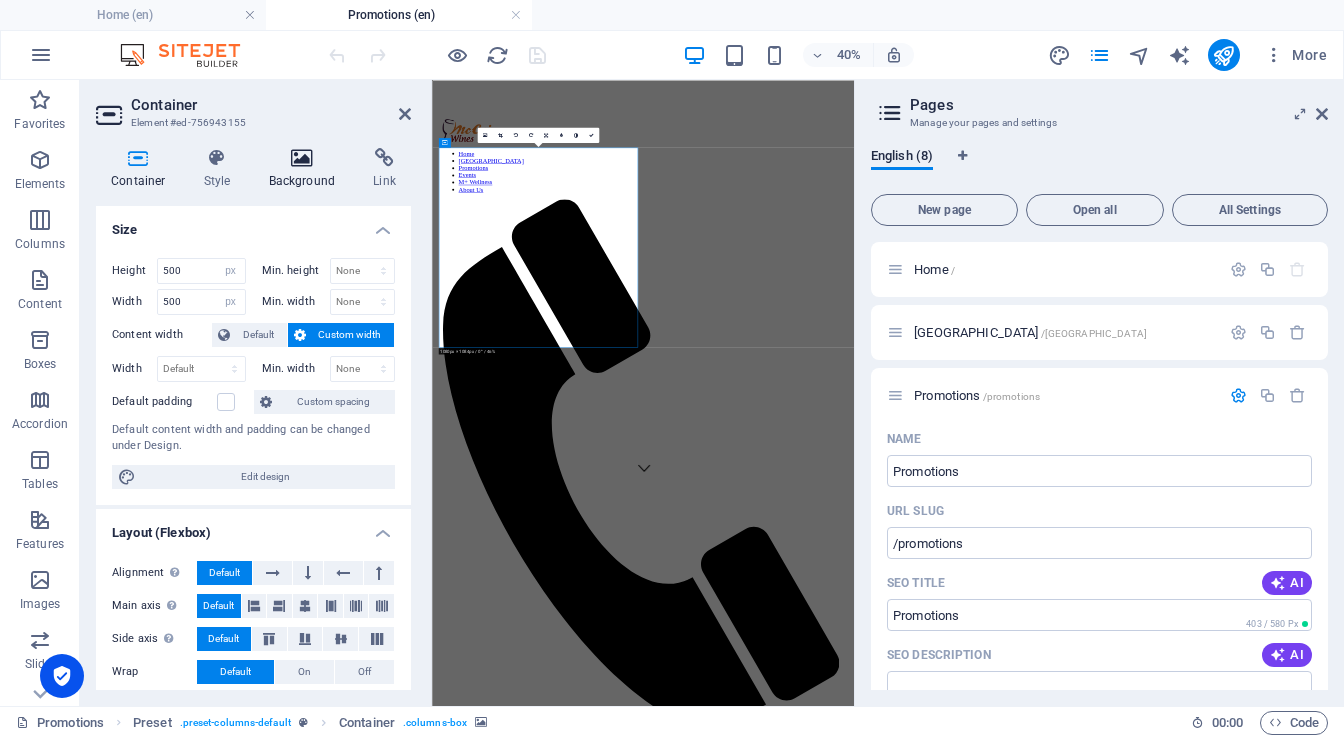 click at bounding box center [302, 158] 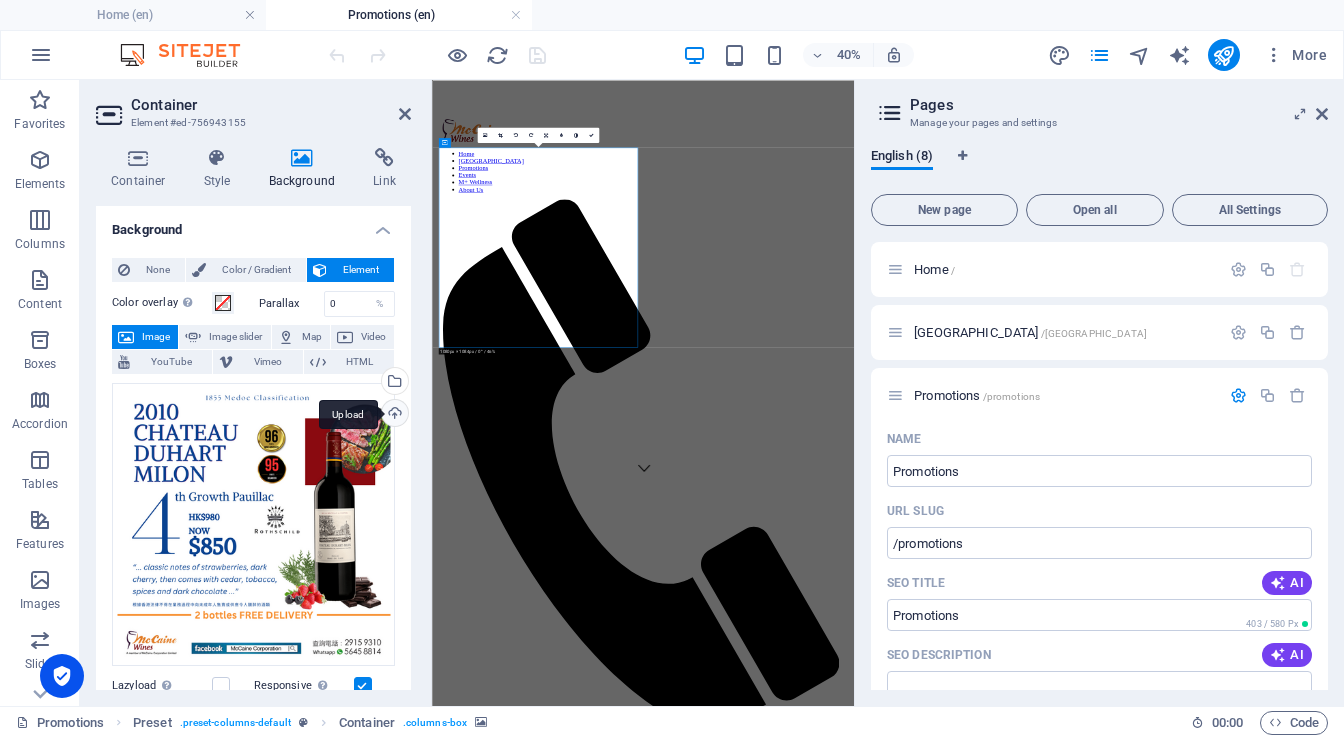 click on "Upload" at bounding box center (393, 415) 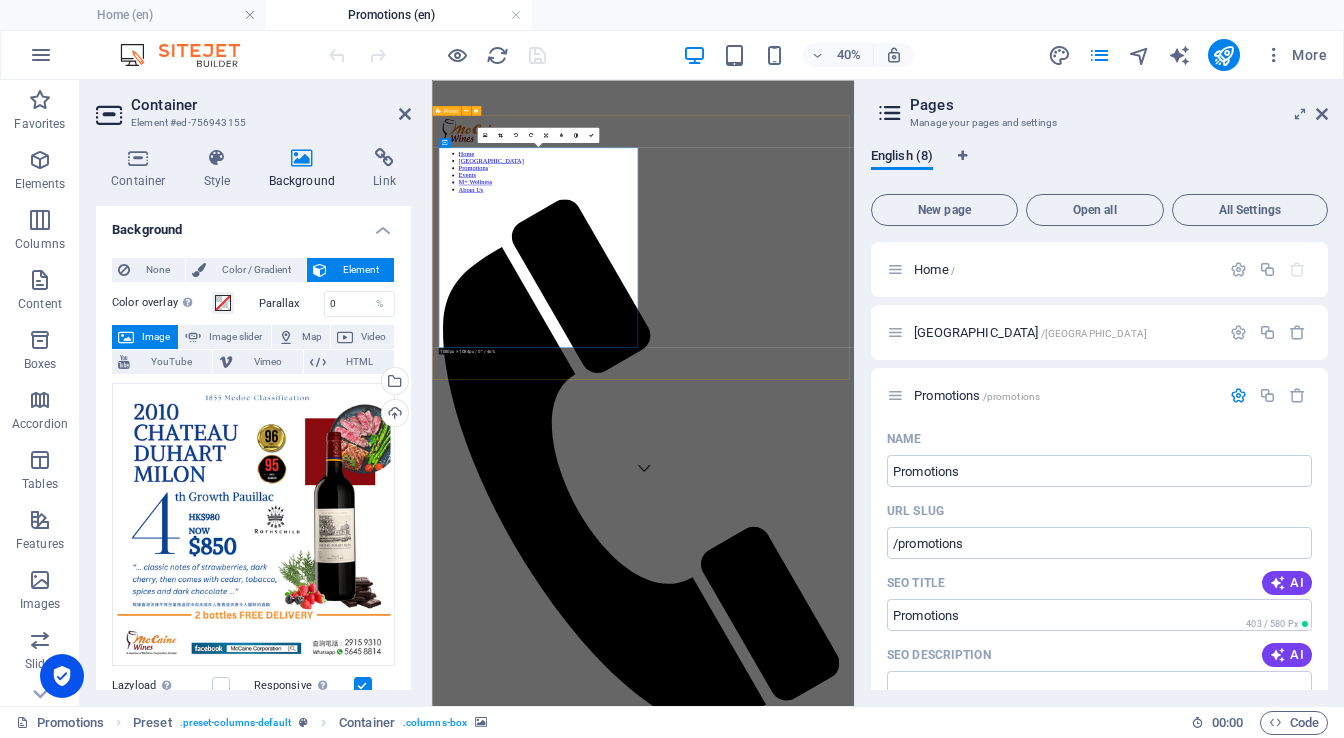 click on "Drop content here or  Add elements  Paste clipboard Drop content here or  Add elements  Paste clipboard" at bounding box center [959, 2446] 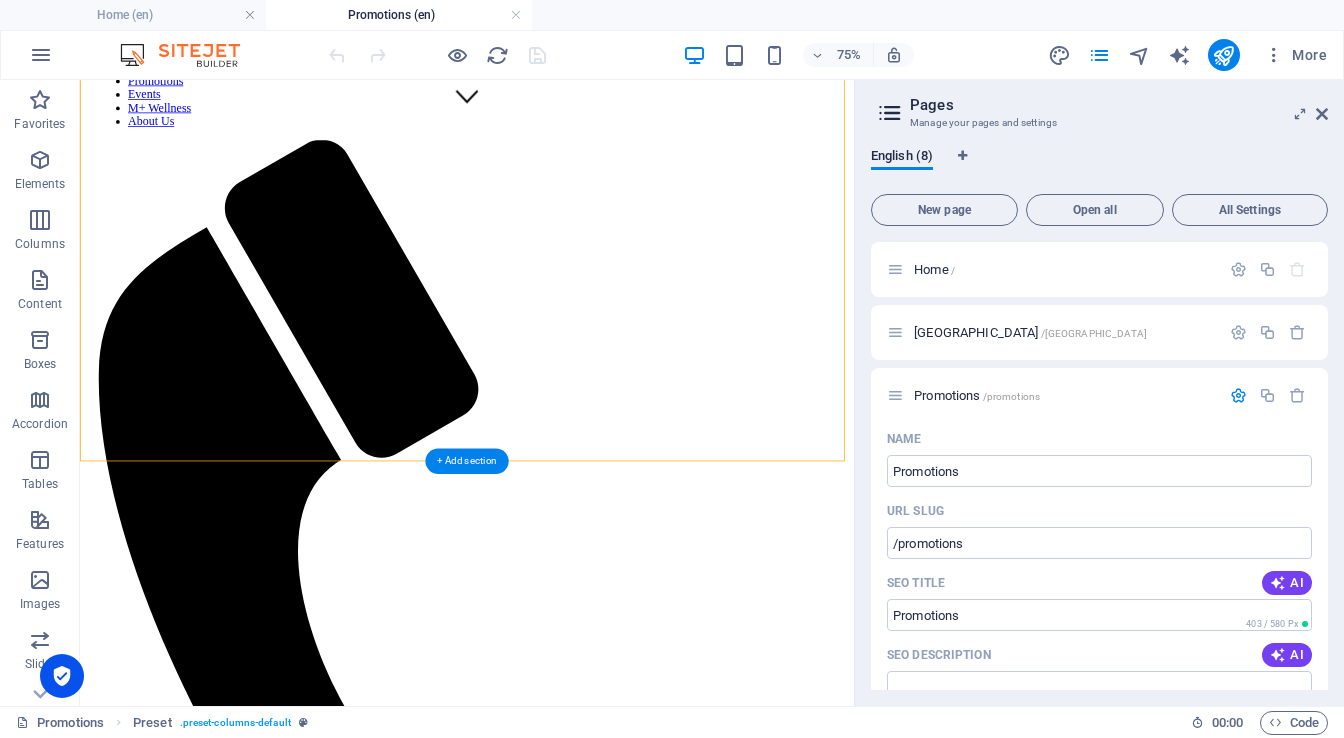 scroll, scrollTop: 800, scrollLeft: 0, axis: vertical 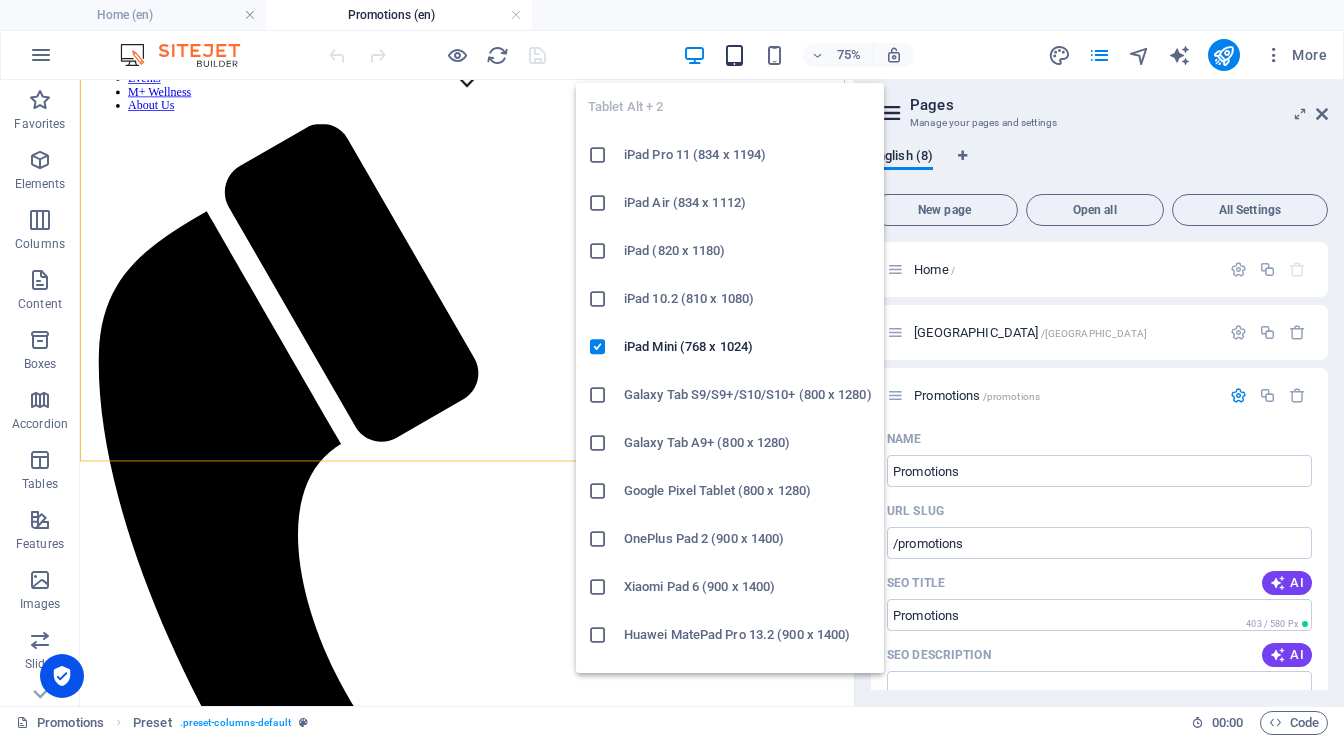 click at bounding box center (734, 55) 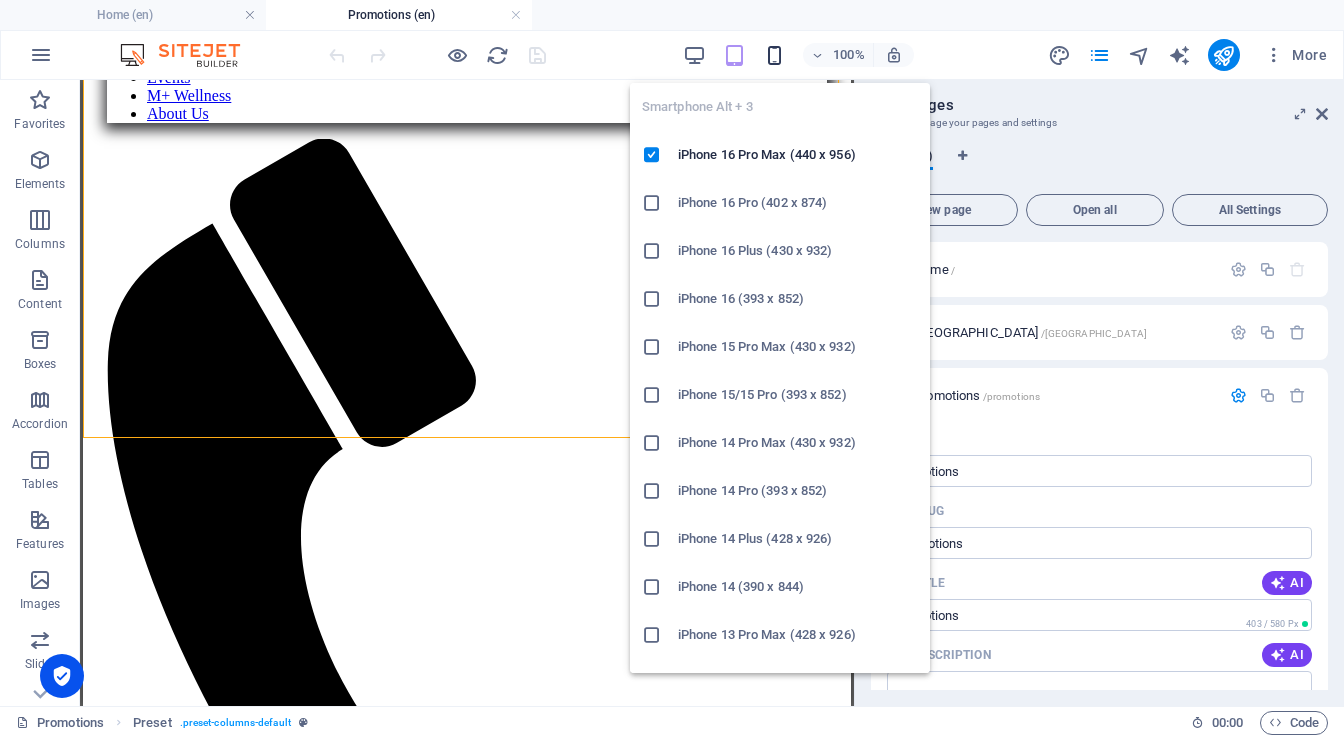 click at bounding box center [774, 55] 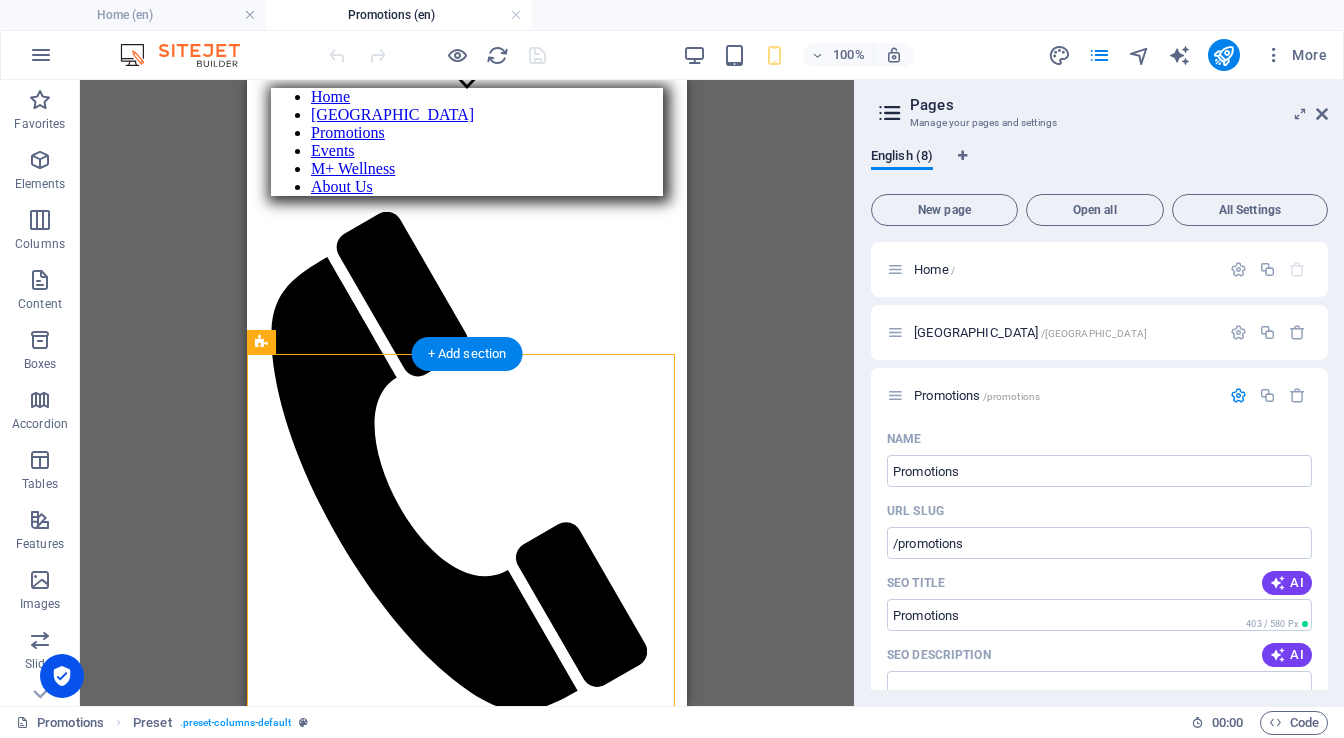 scroll, scrollTop: 320, scrollLeft: 0, axis: vertical 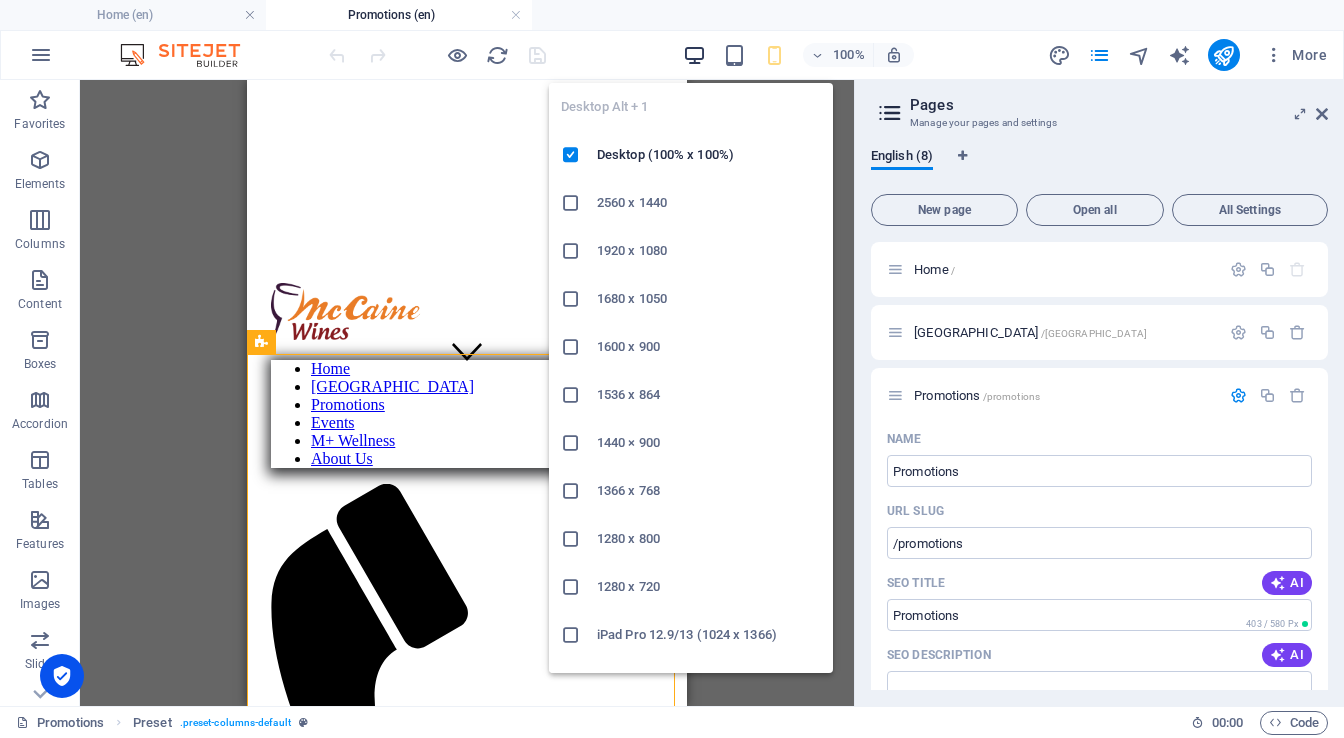 click at bounding box center [694, 55] 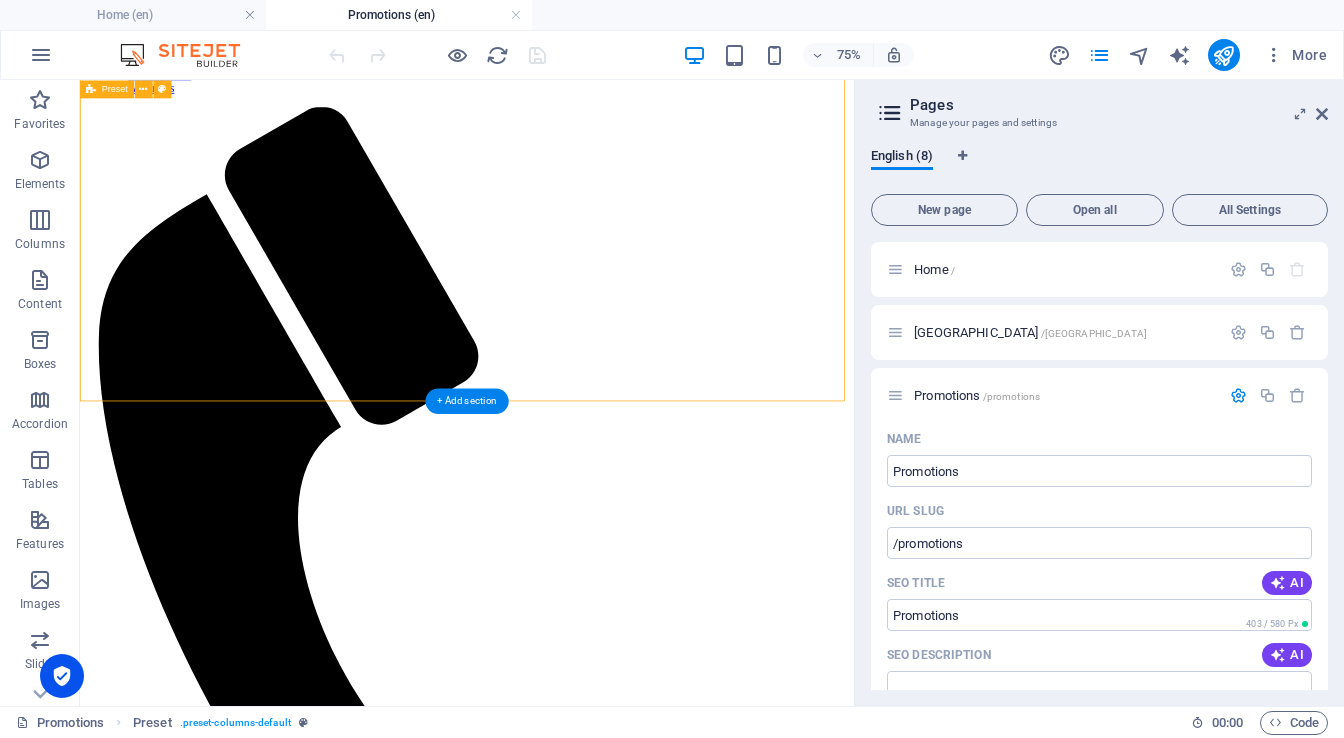 scroll, scrollTop: 800, scrollLeft: 0, axis: vertical 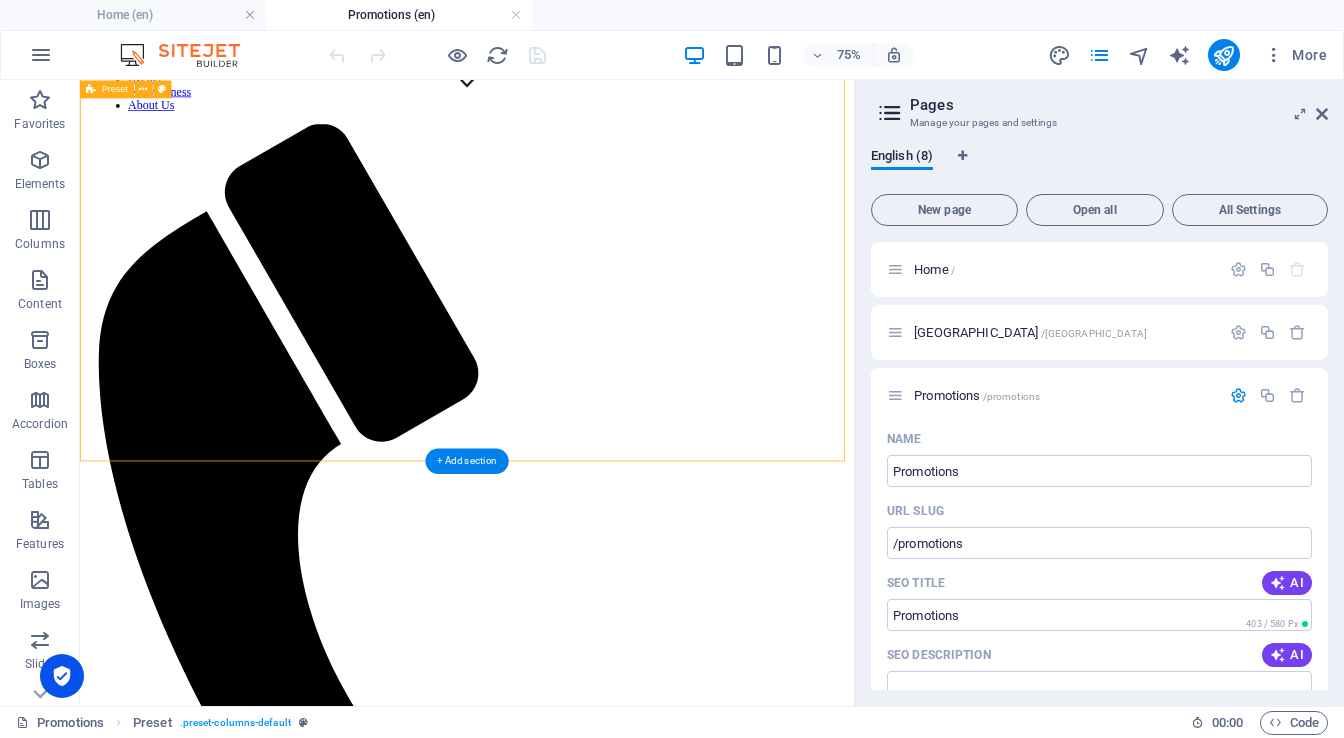 click at bounding box center (338, 1675) 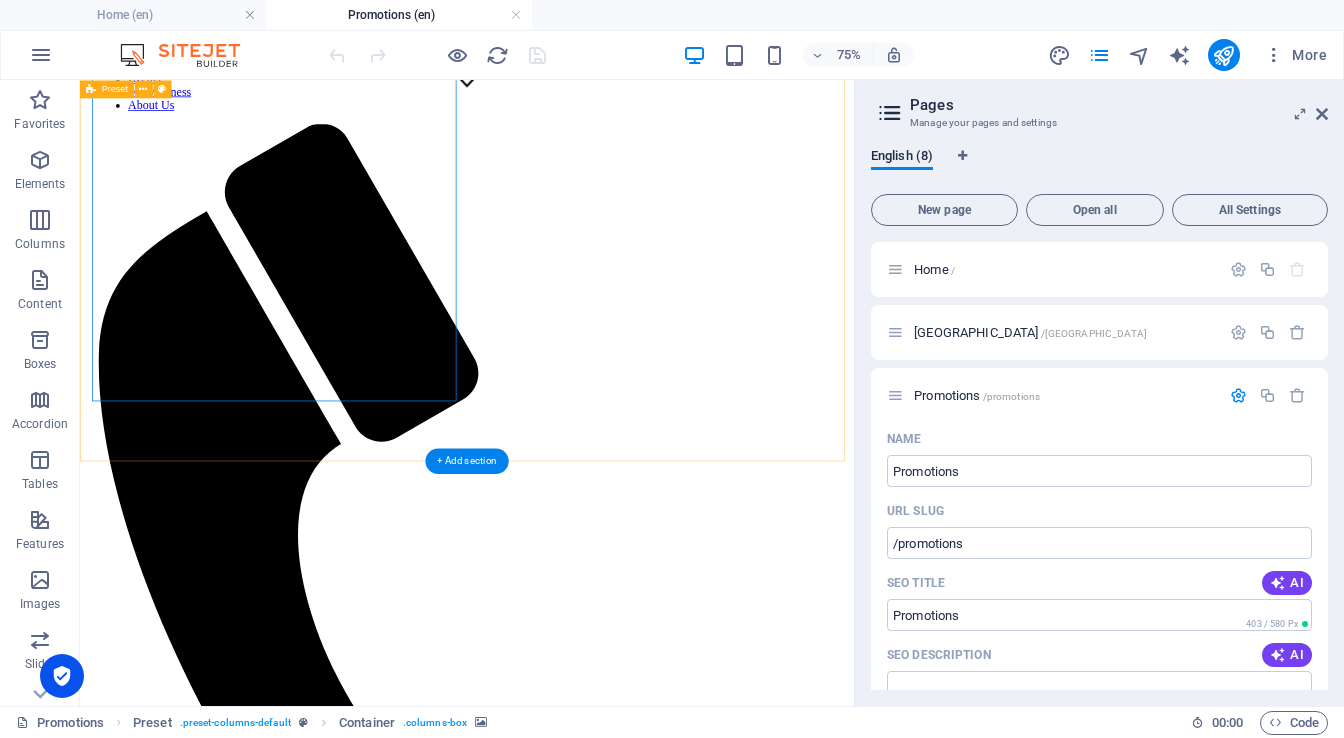 click on "Drop content here or  Add elements  Paste clipboard Drop content here or  Add elements  Paste clipboard" at bounding box center (596, 2175) 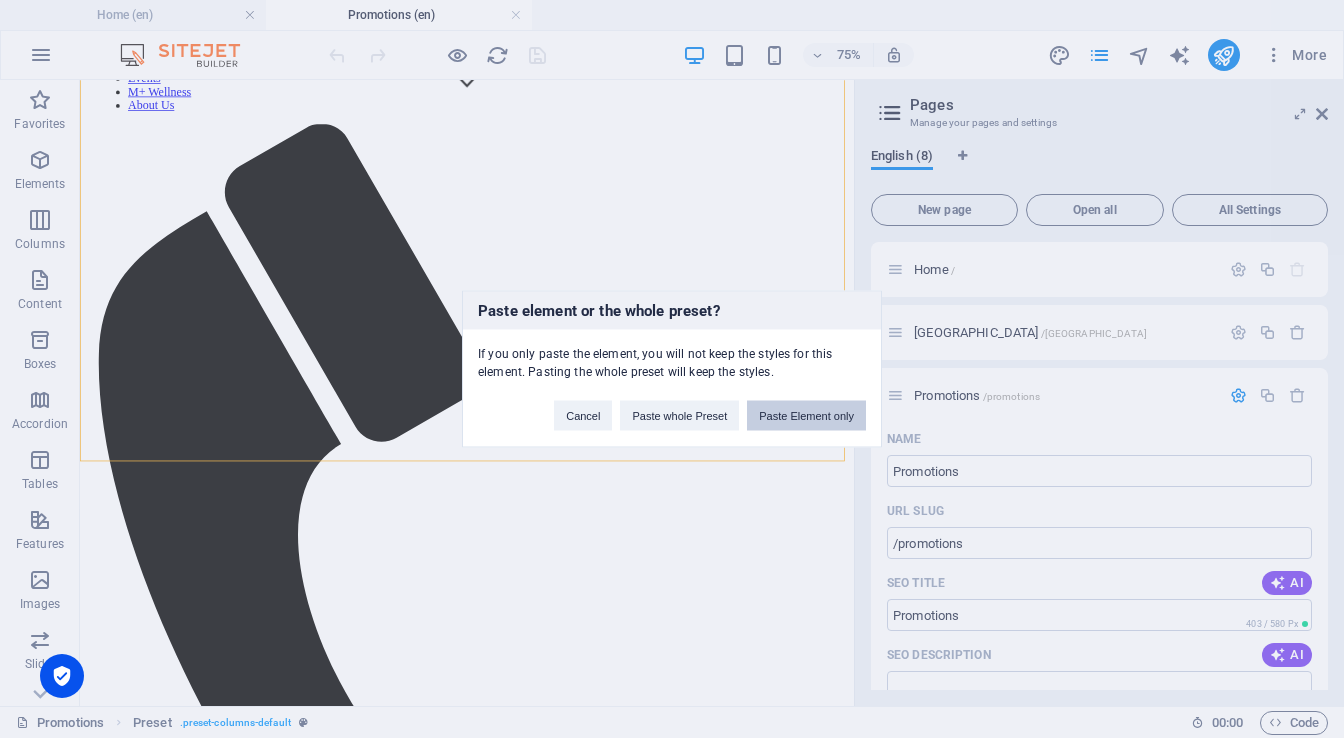 drag, startPoint x: 771, startPoint y: 416, endPoint x: 867, endPoint y: 435, distance: 97.862144 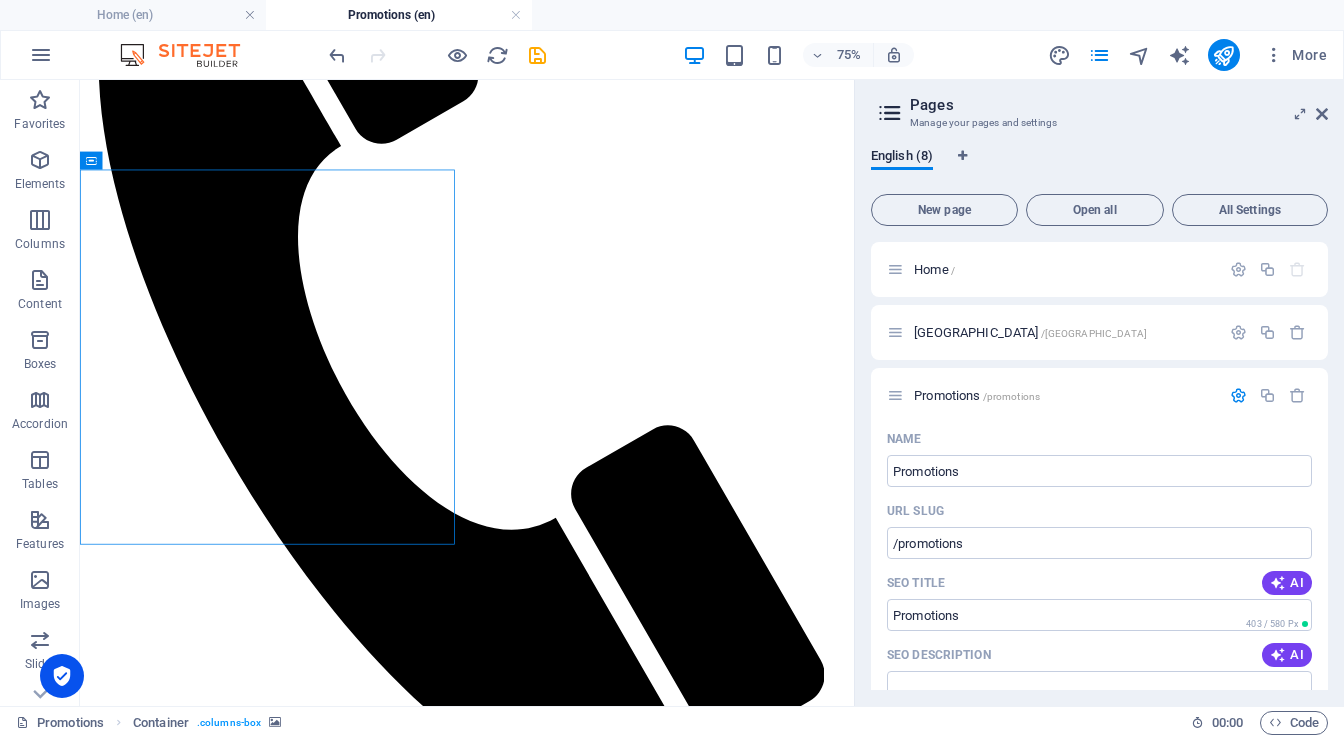 scroll, scrollTop: 1200, scrollLeft: 0, axis: vertical 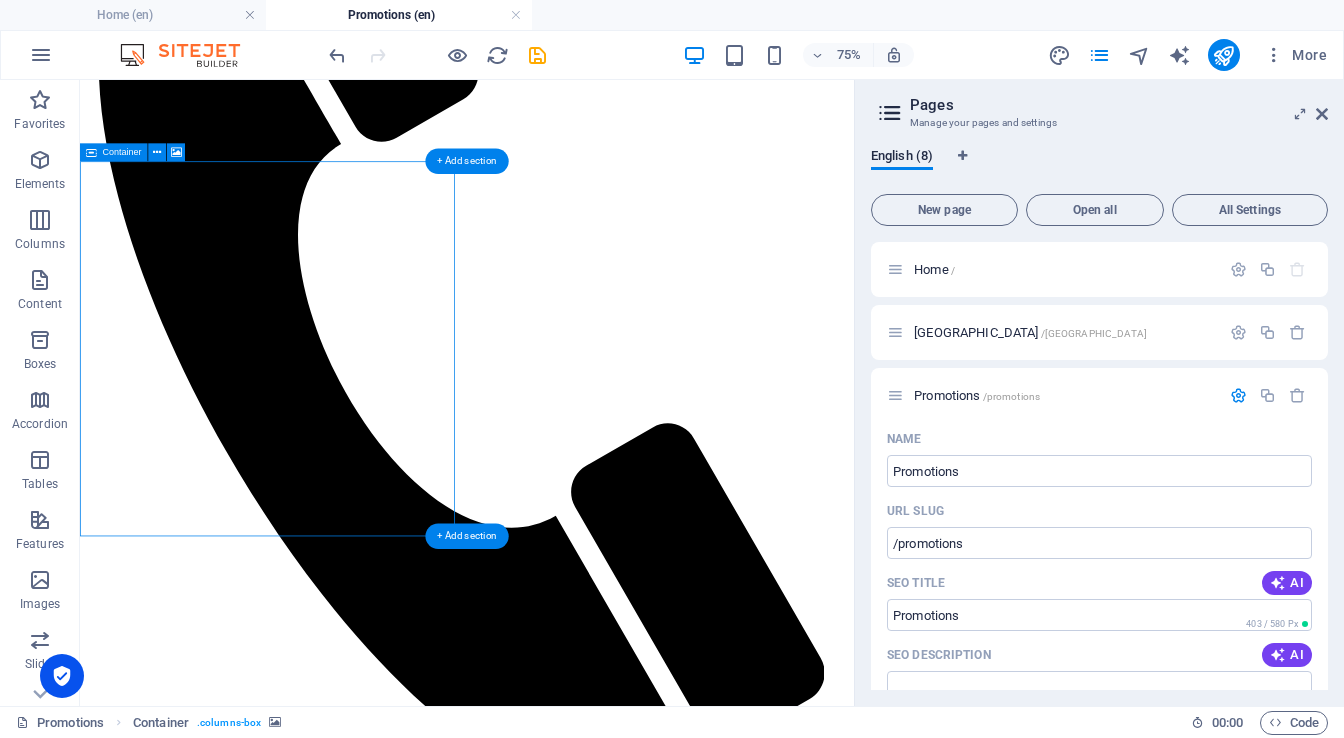 click on "Drop content here or  Add elements  Paste clipboard" at bounding box center [338, 2846] 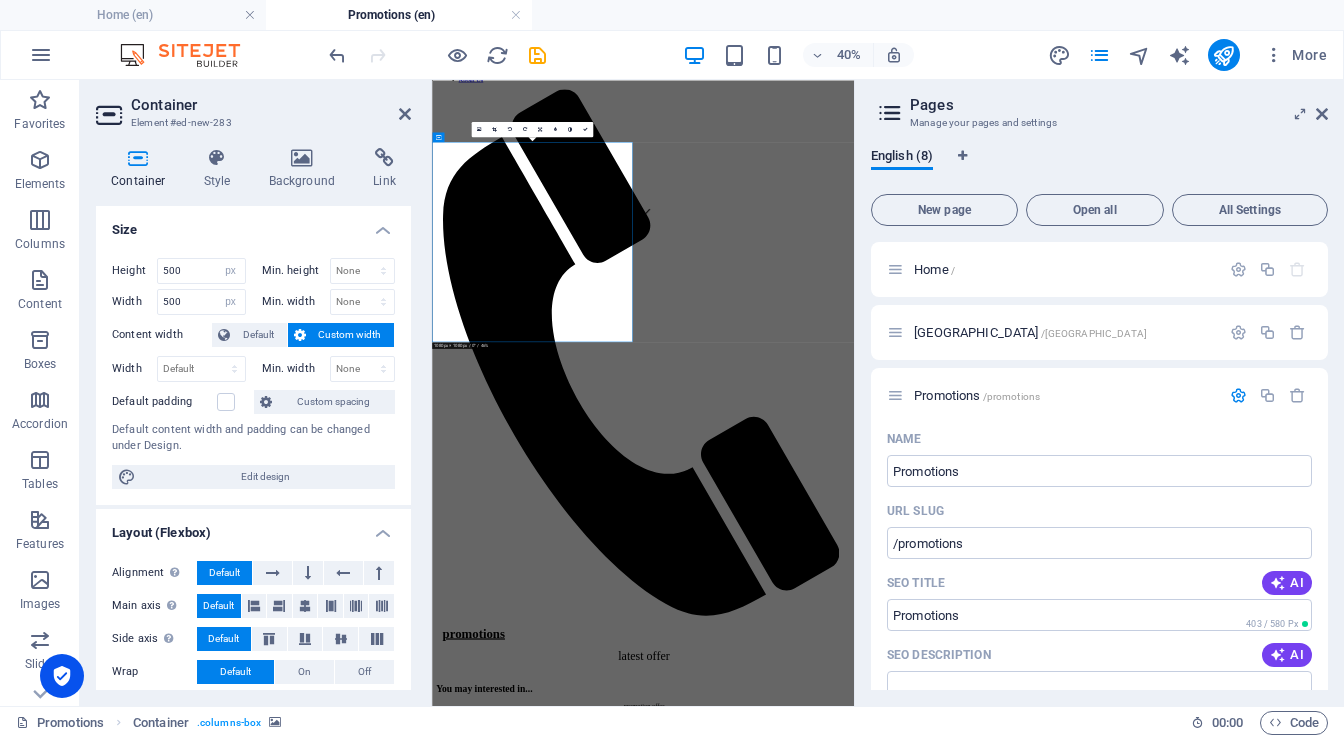scroll, scrollTop: 1154, scrollLeft: 0, axis: vertical 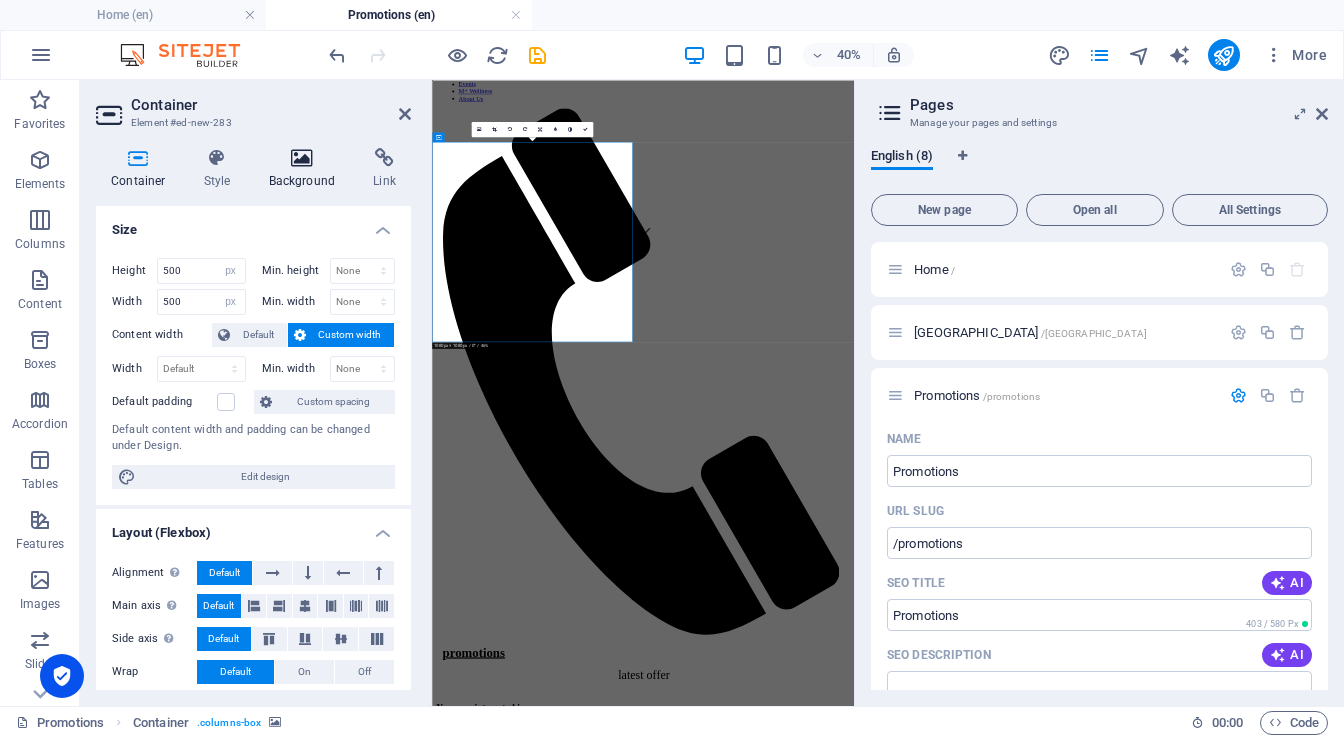 click at bounding box center [302, 158] 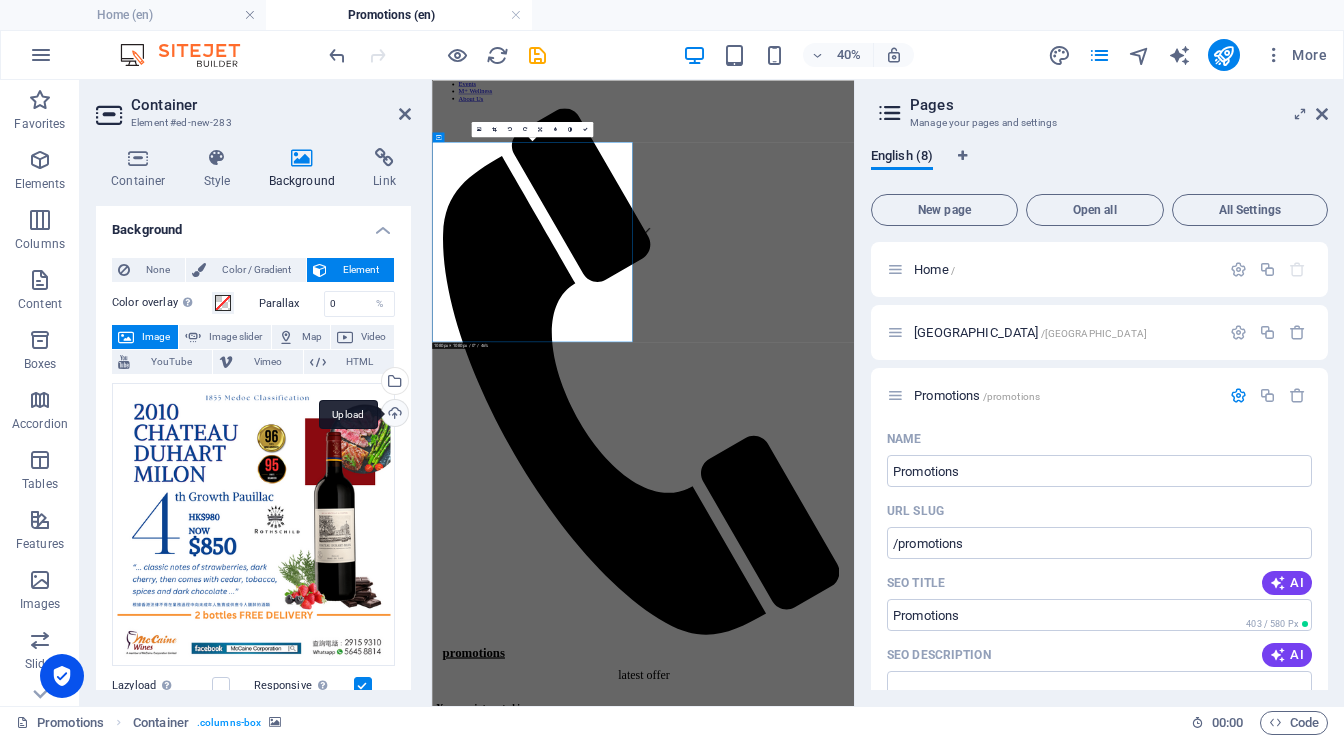 click on "Upload" at bounding box center [393, 415] 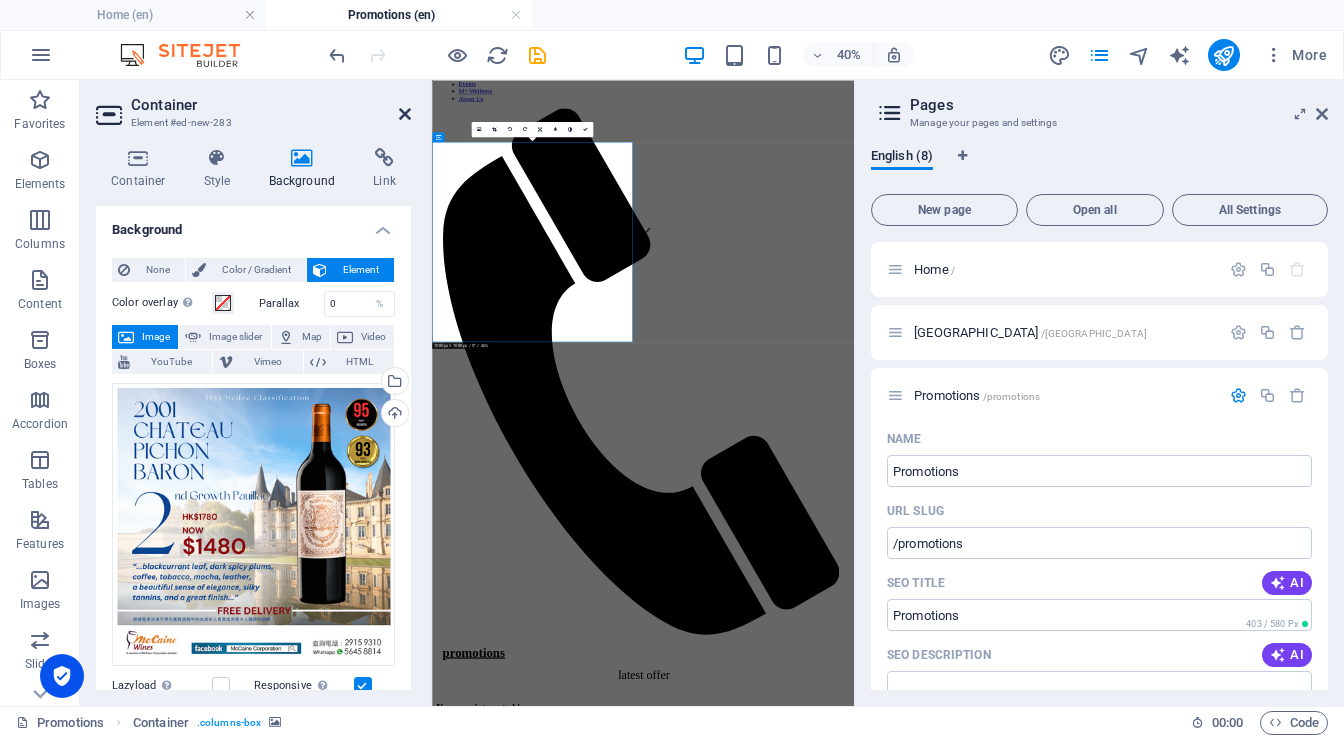 click at bounding box center [405, 114] 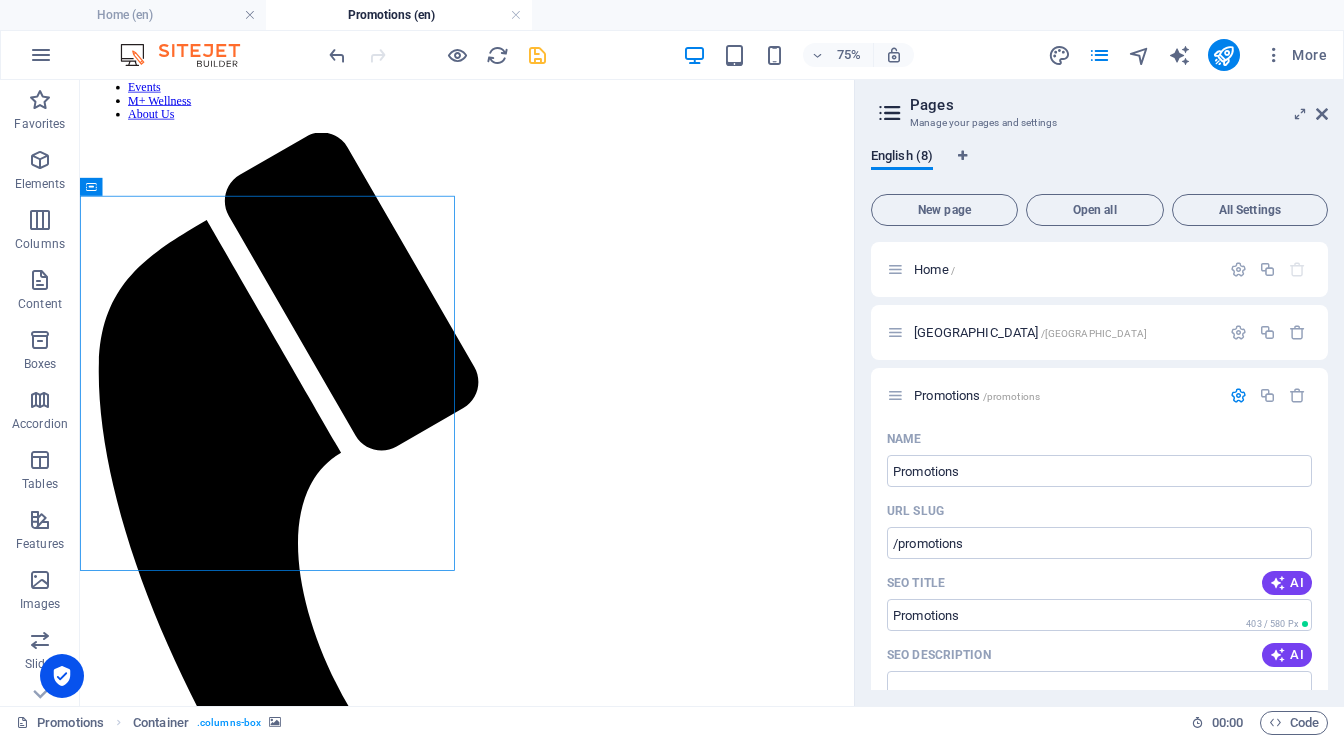 click at bounding box center [537, 55] 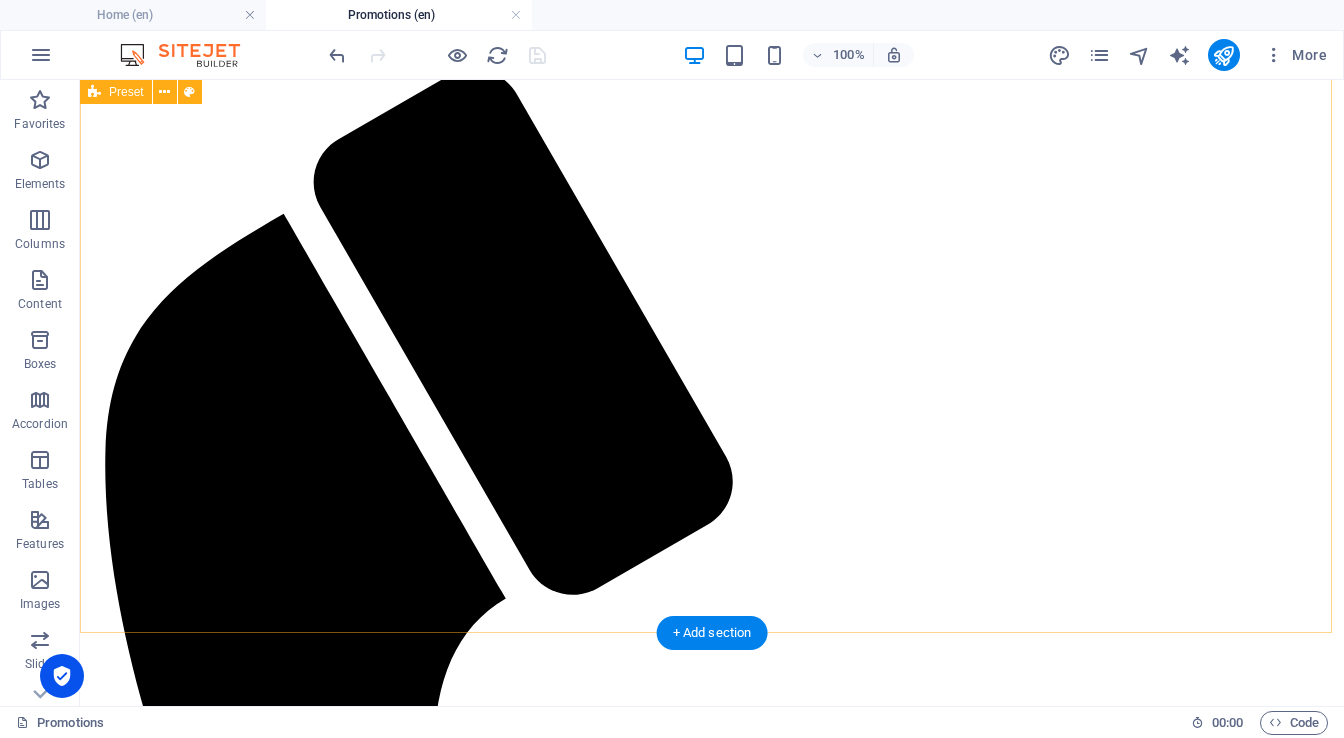 scroll, scrollTop: 1000, scrollLeft: 0, axis: vertical 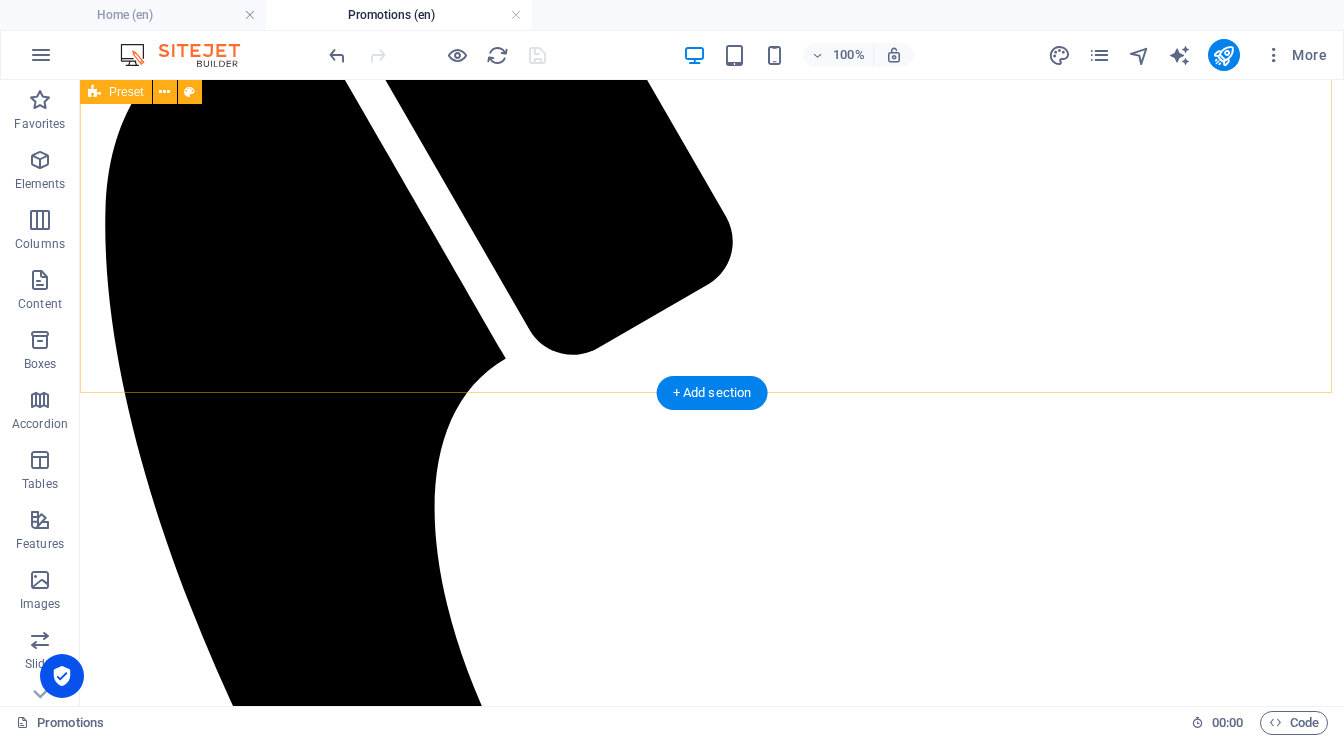 click at bounding box center [338, 1674] 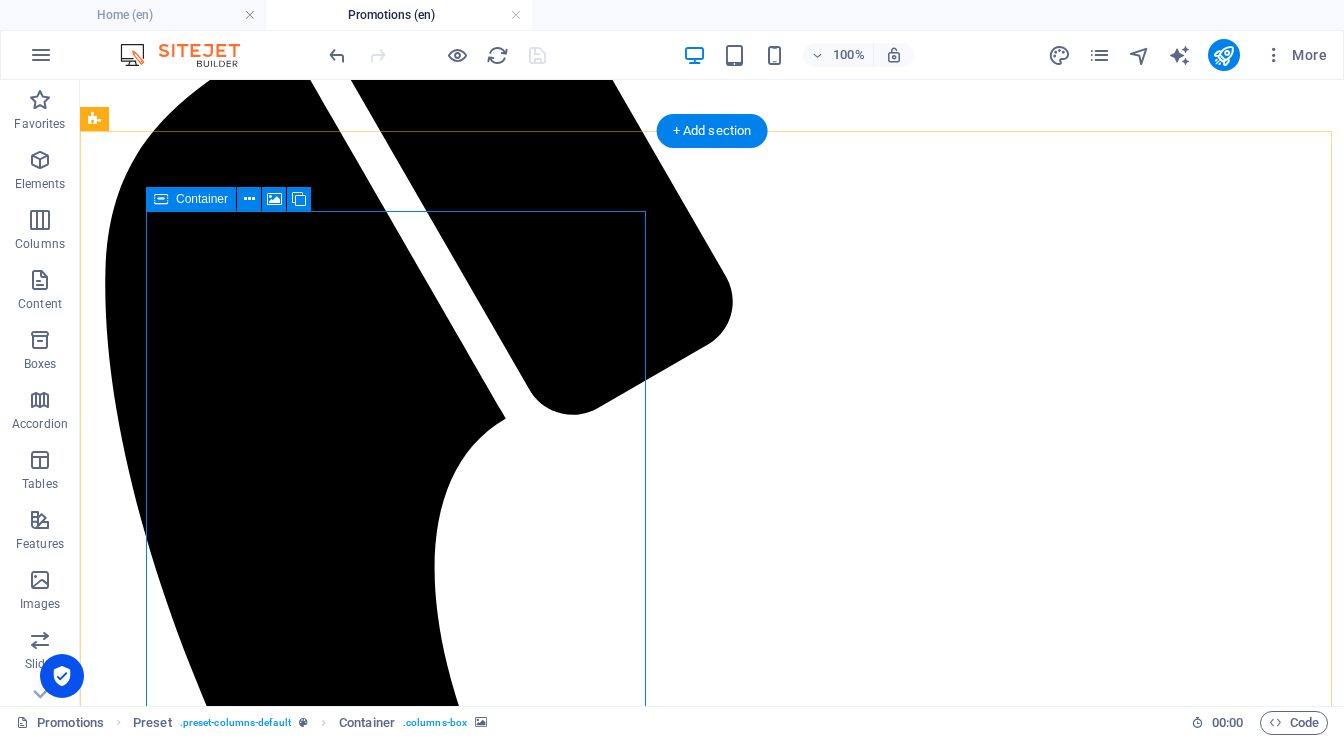 scroll, scrollTop: 1000, scrollLeft: 0, axis: vertical 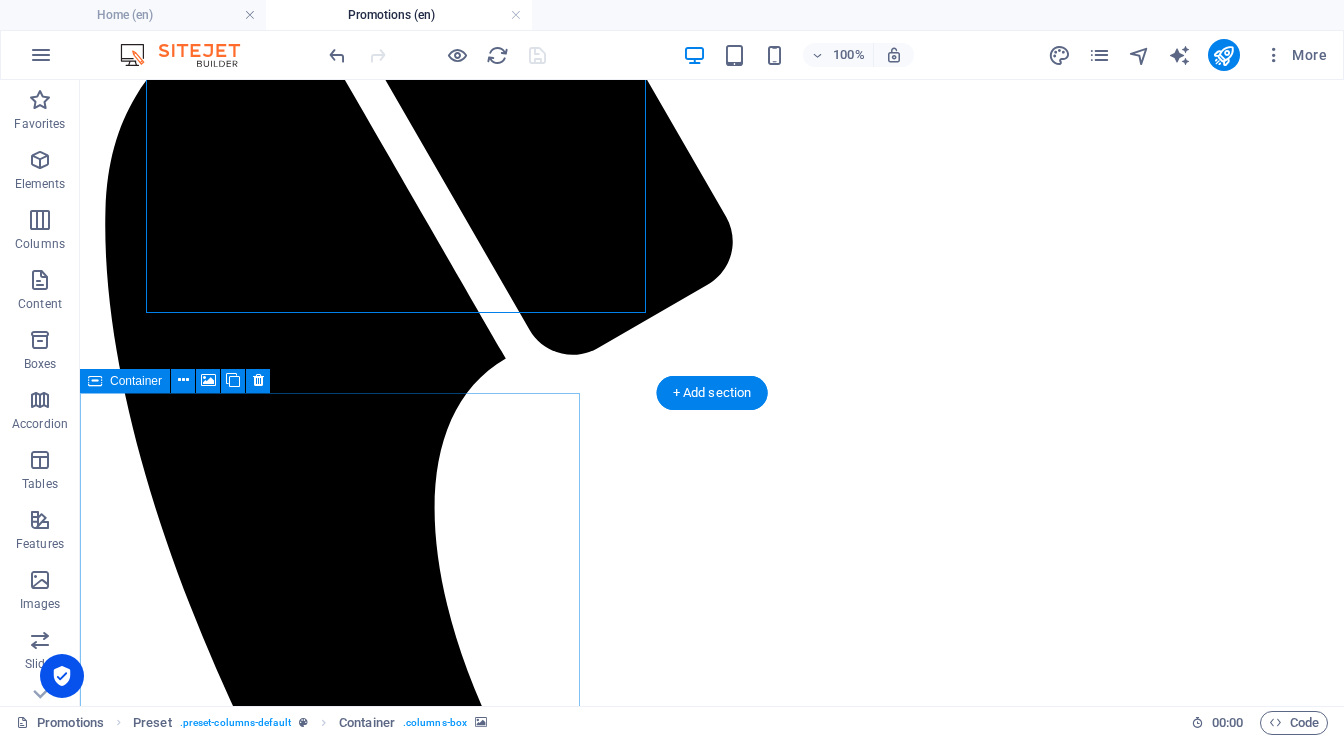 click on "Drop content here or  Add elements  Paste clipboard" at bounding box center (338, 3245) 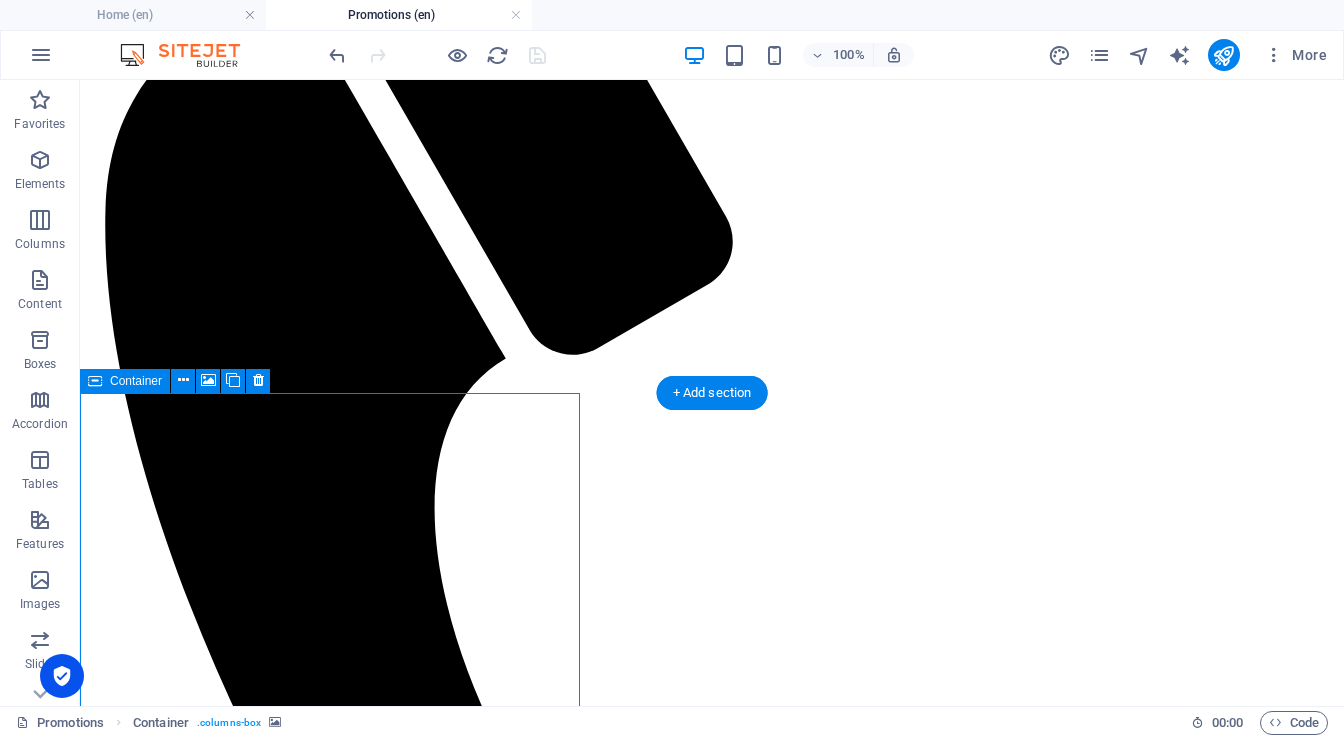 click on "Drop content here or  Add elements  Paste clipboard" at bounding box center [338, 3245] 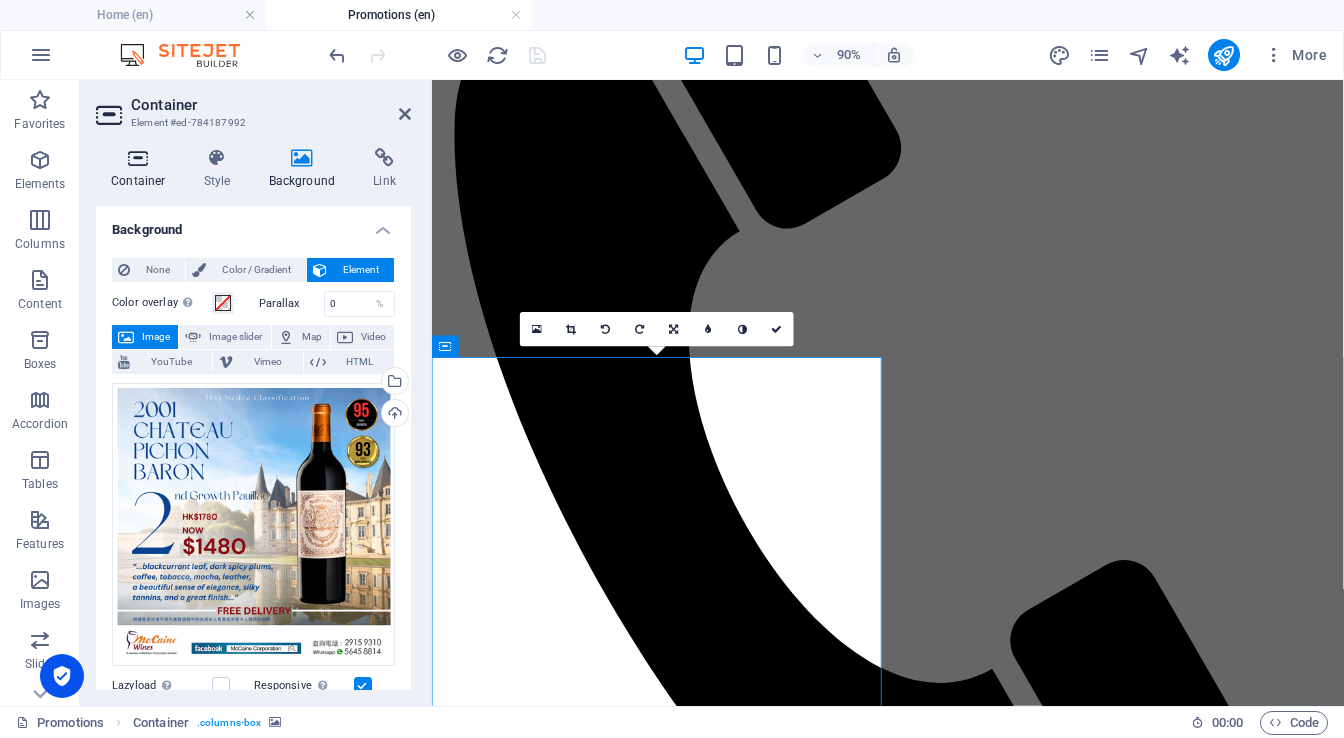 click at bounding box center [138, 158] 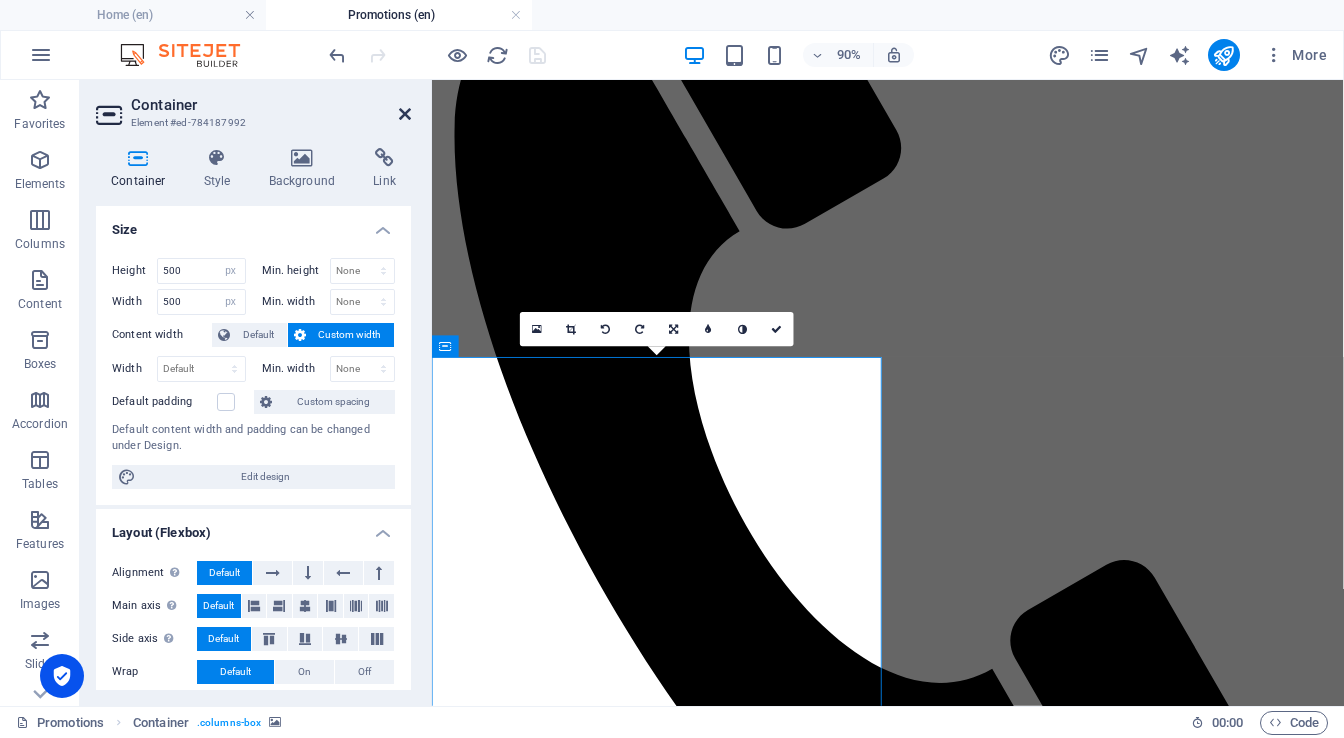 click at bounding box center [405, 114] 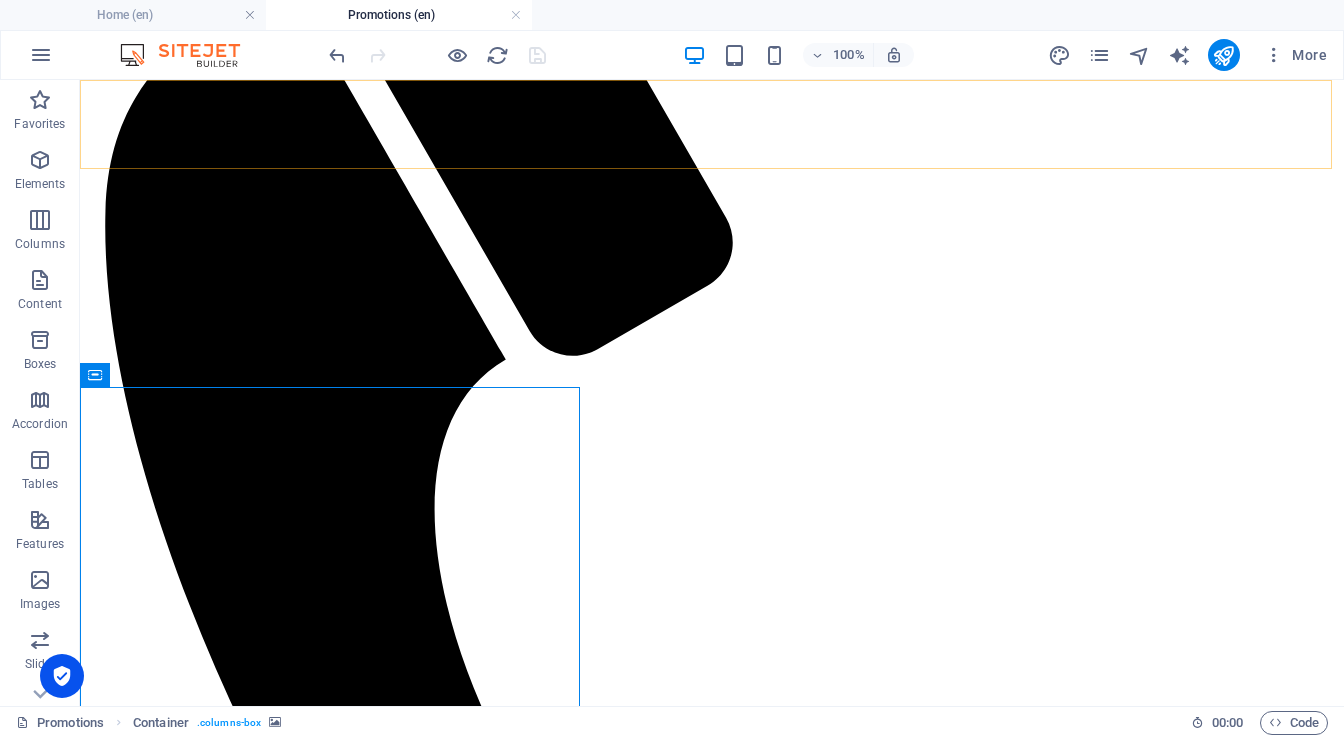 scroll, scrollTop: 1005, scrollLeft: 0, axis: vertical 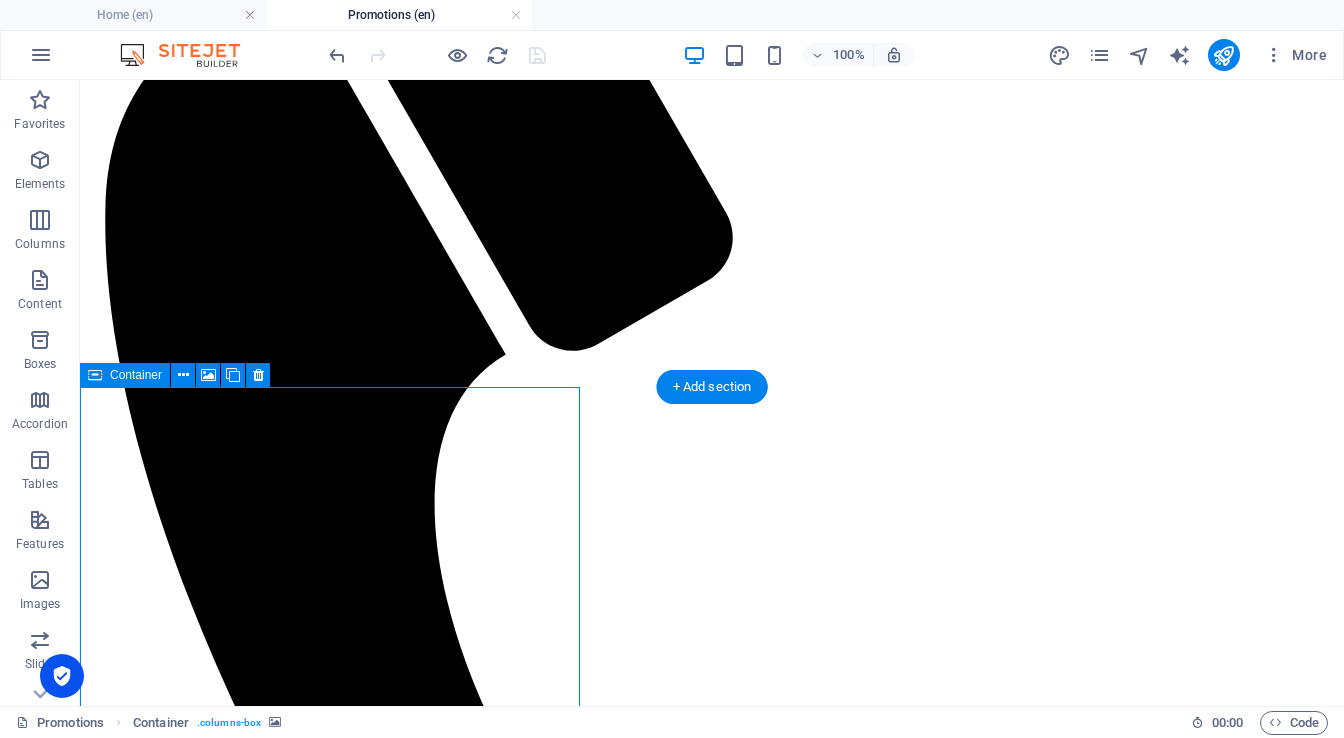 click on "Drop content here or  Add elements  Paste clipboard" at bounding box center (338, 3241) 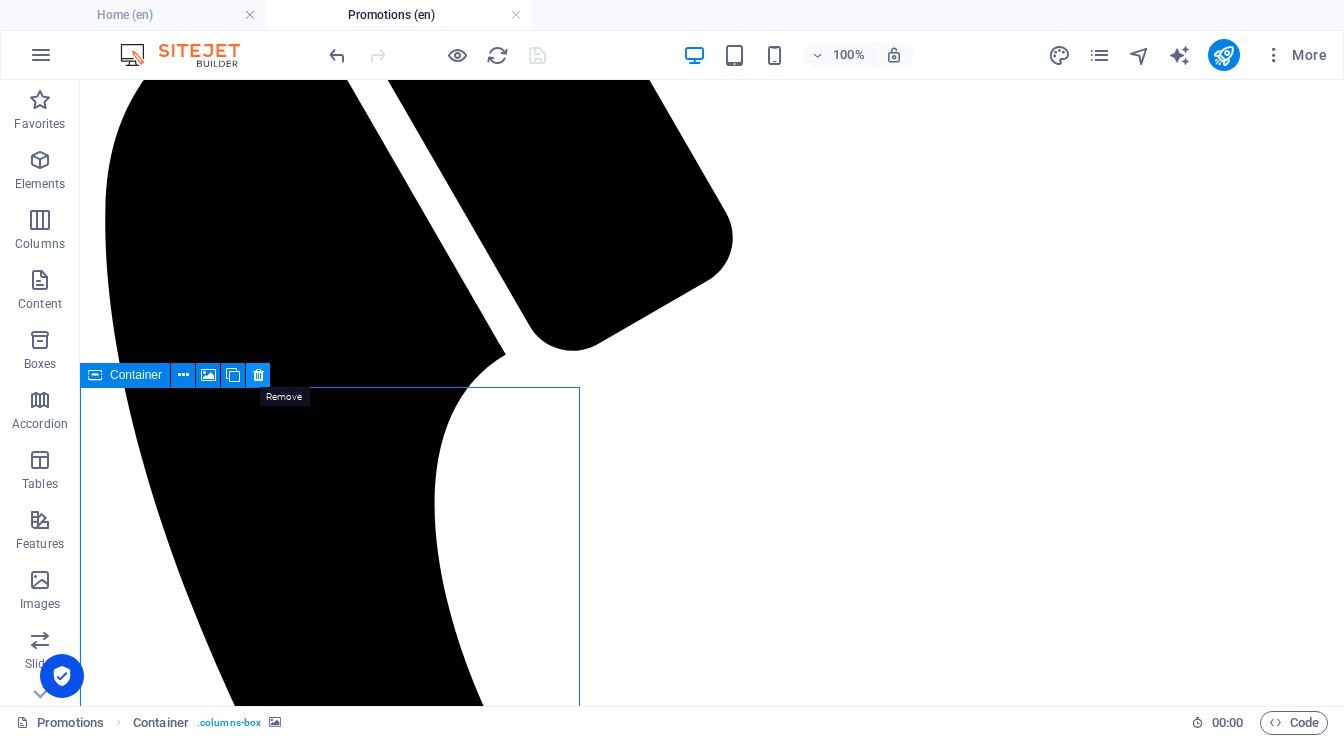 click at bounding box center [258, 375] 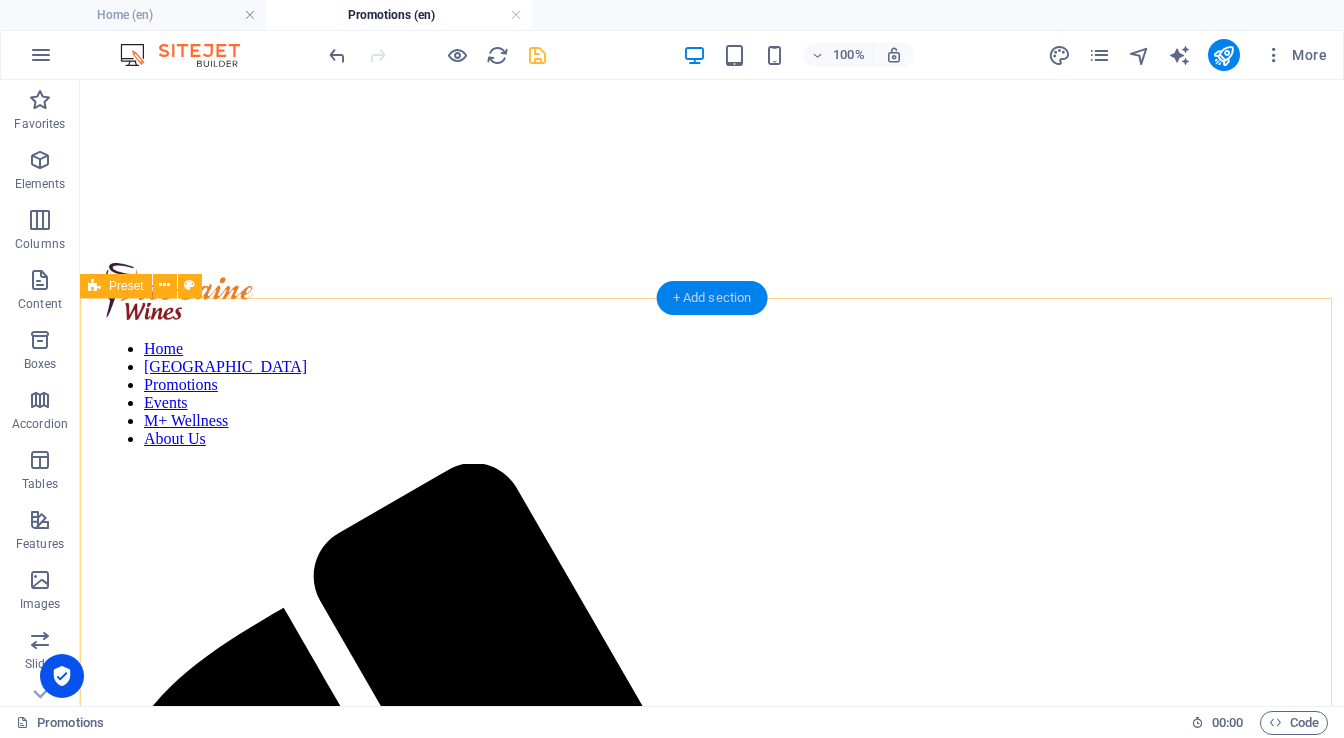 scroll, scrollTop: 365, scrollLeft: 0, axis: vertical 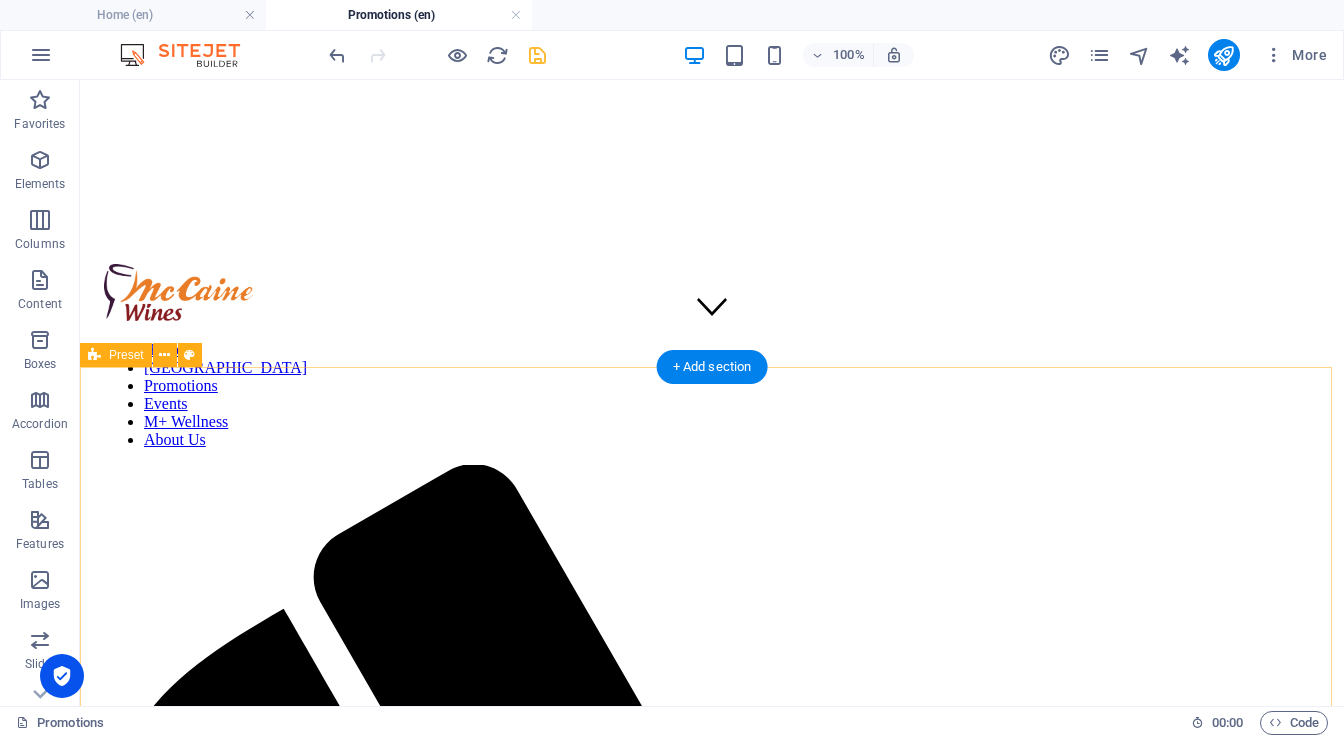 click on "Drop content here or  Add elements  Paste clipboard Drop content here or  Add elements  Paste clipboard" at bounding box center [712, 2809] 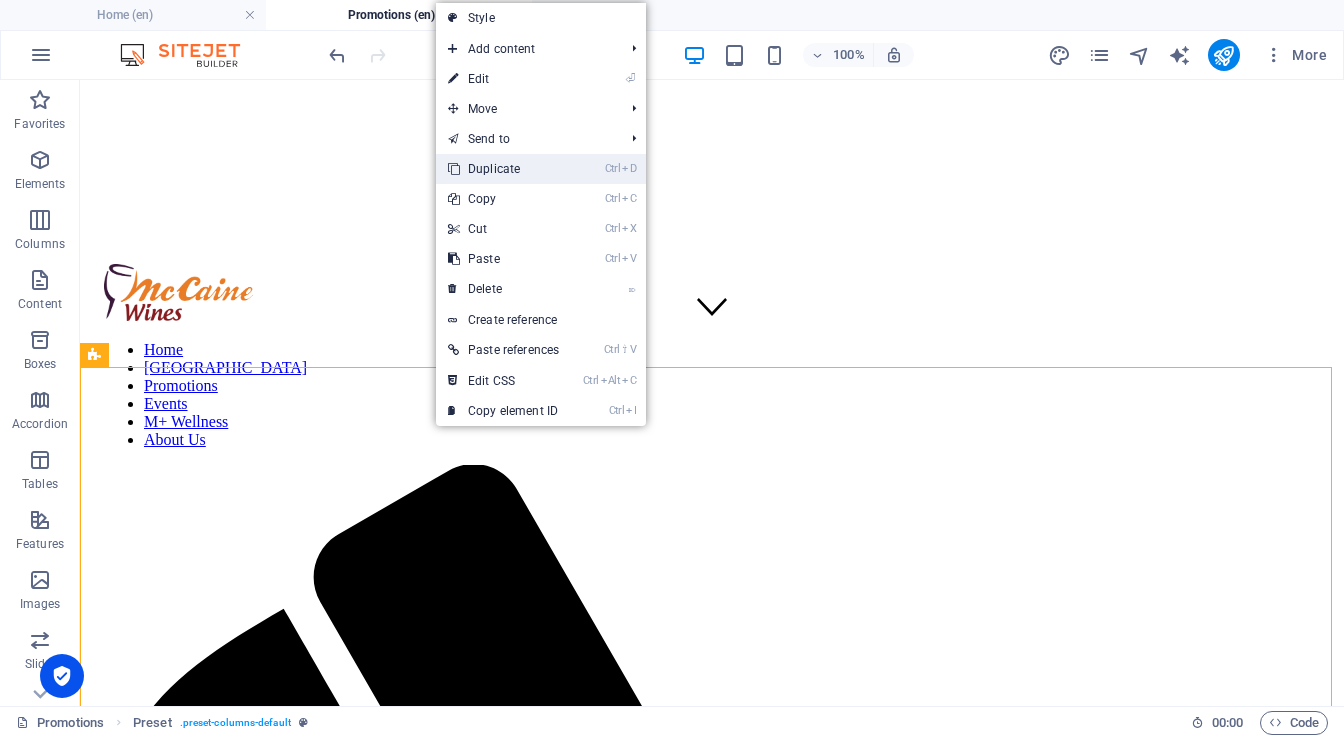 click on "Ctrl D  Duplicate" at bounding box center (503, 169) 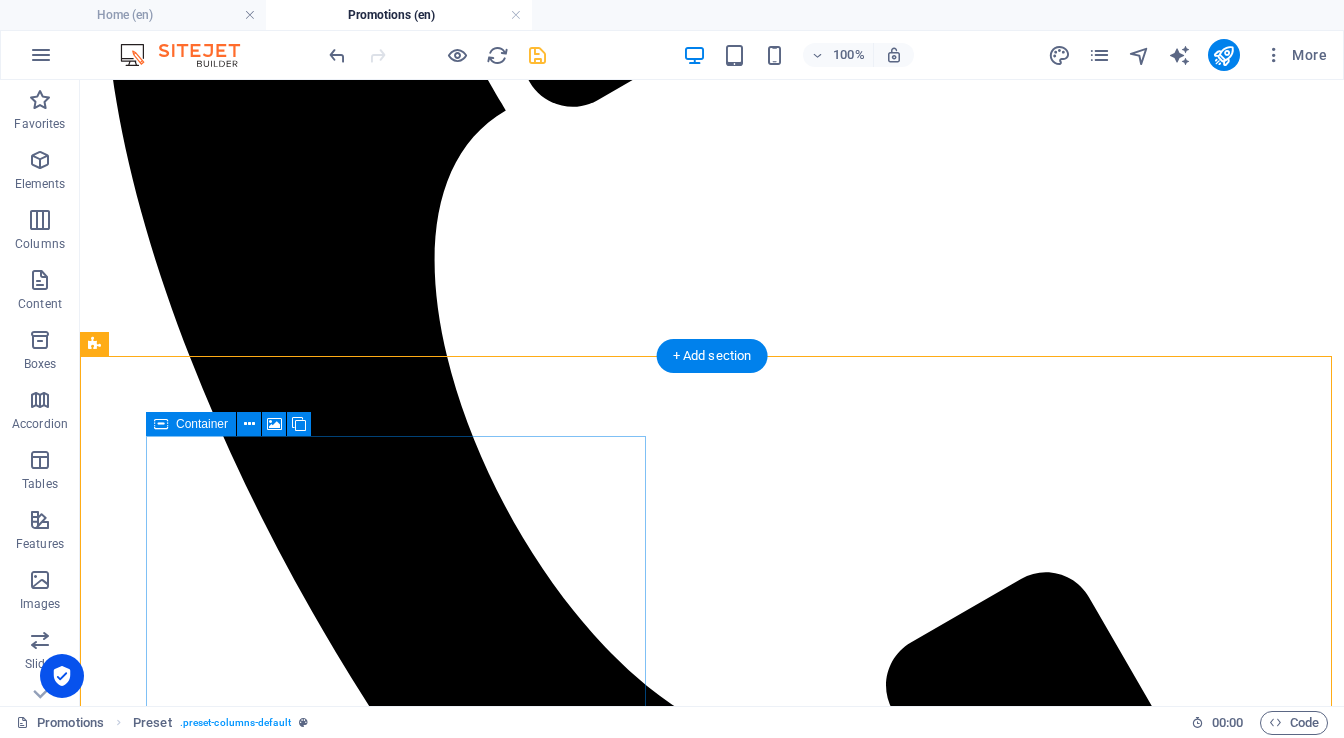scroll, scrollTop: 1249, scrollLeft: 0, axis: vertical 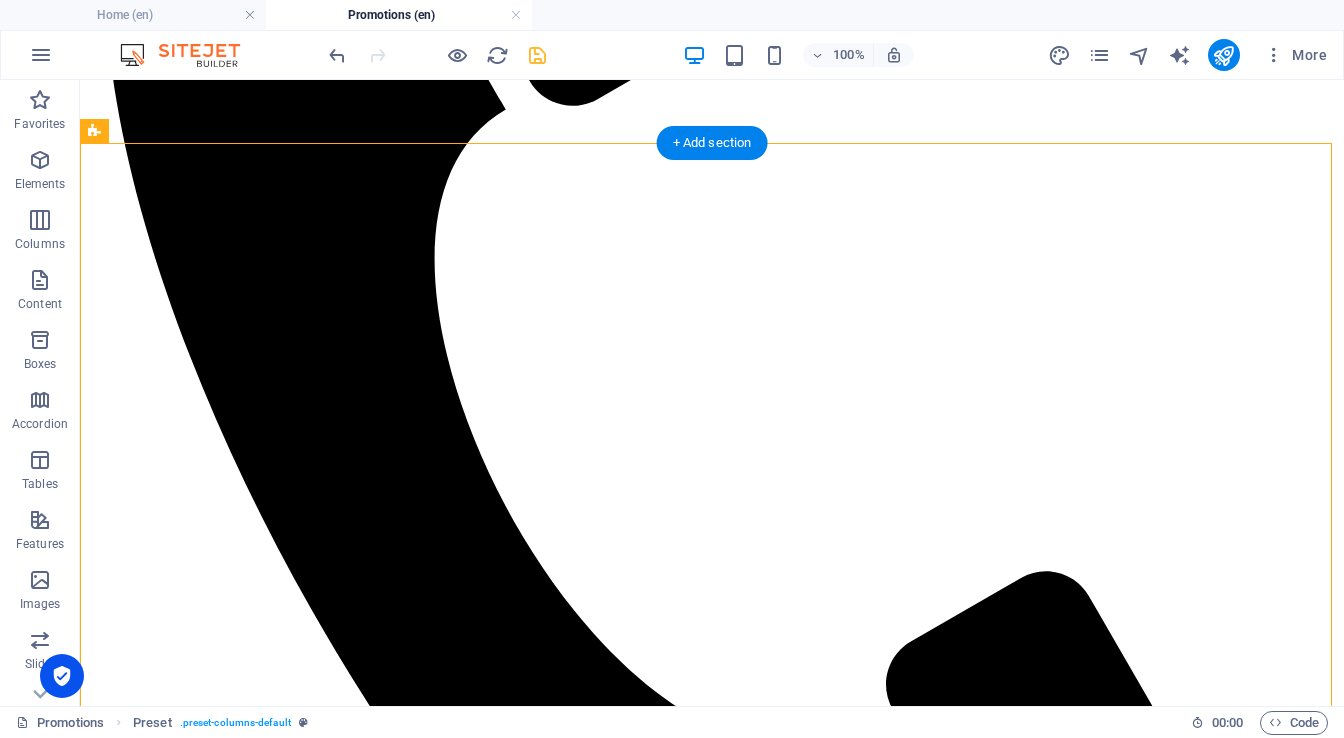click at bounding box center [338, 2425] 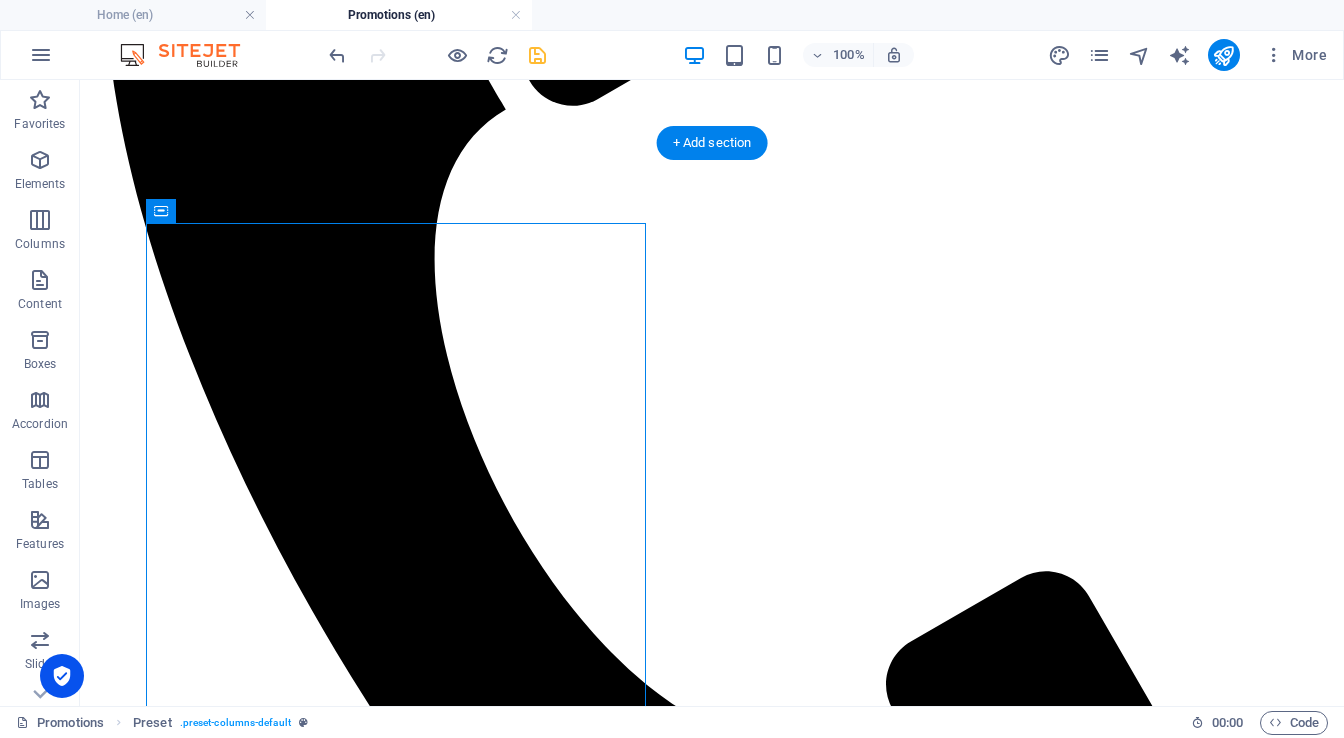 click at bounding box center [338, 2425] 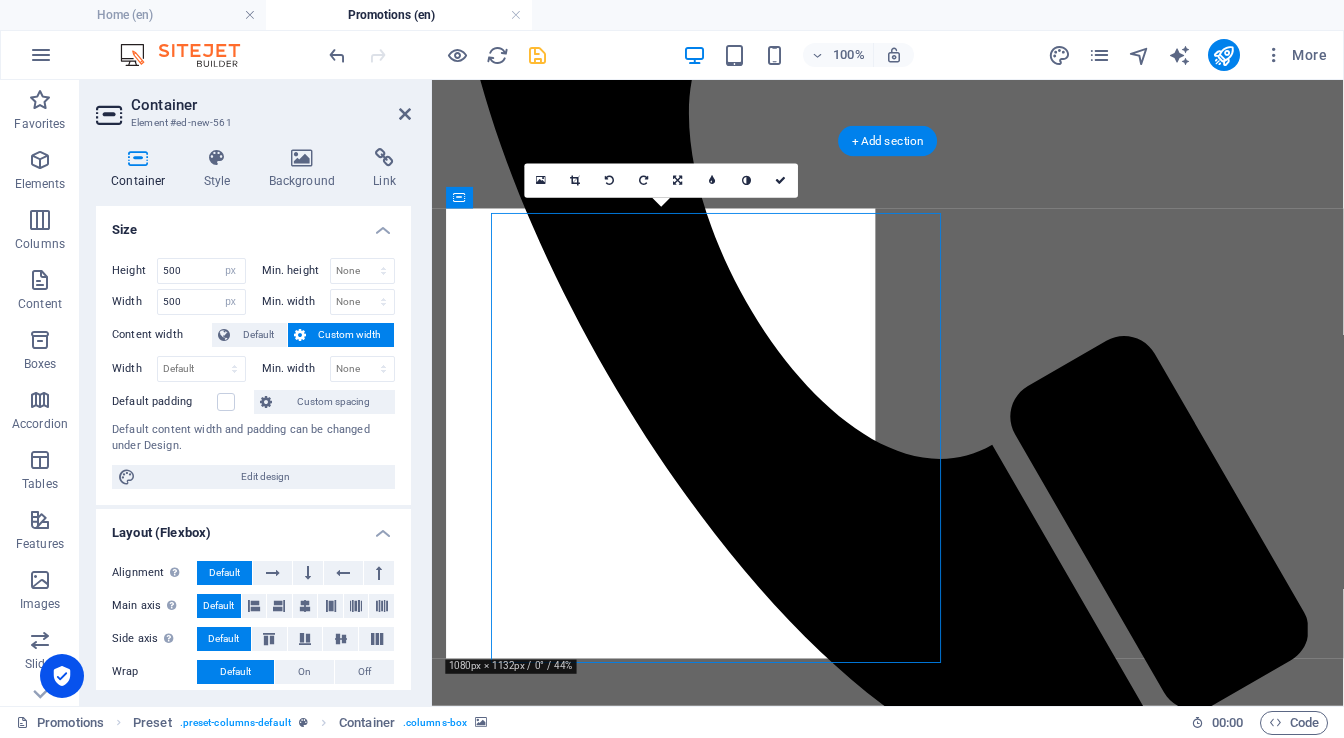 scroll, scrollTop: 1244, scrollLeft: 0, axis: vertical 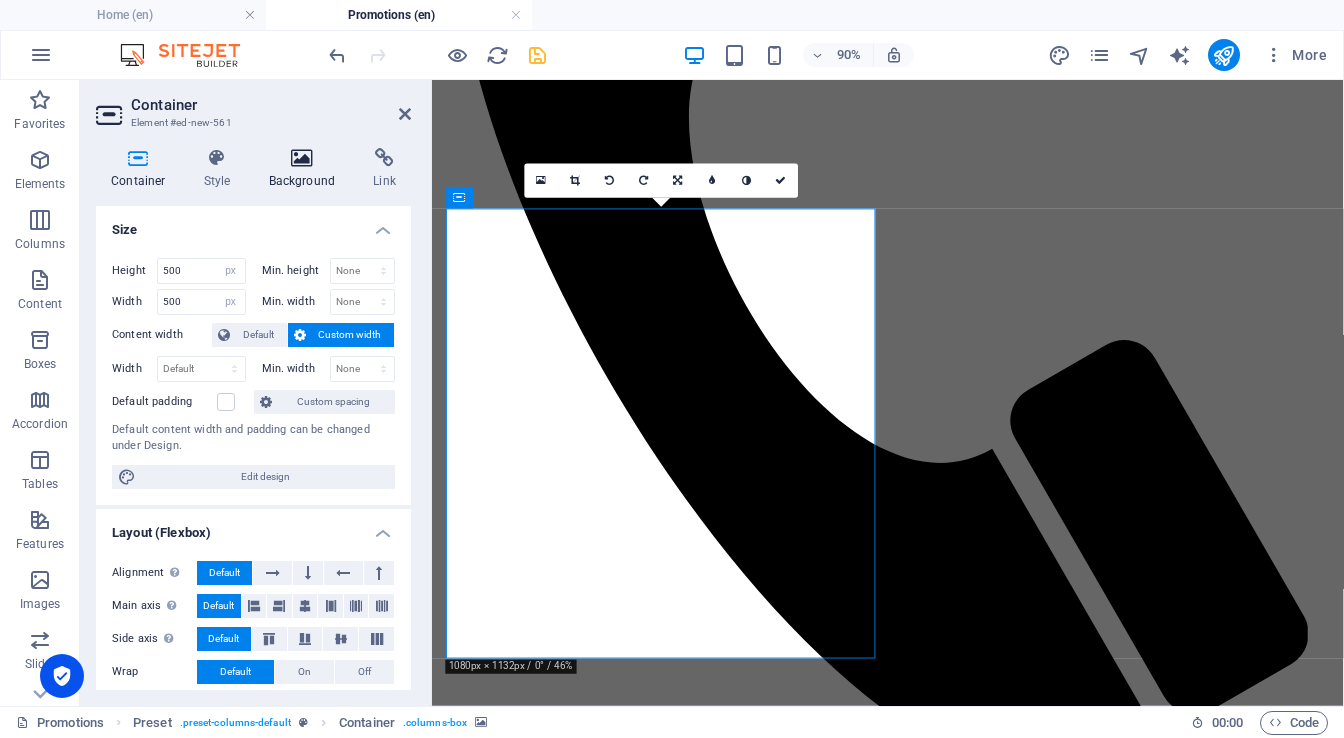 click on "Background" at bounding box center [306, 169] 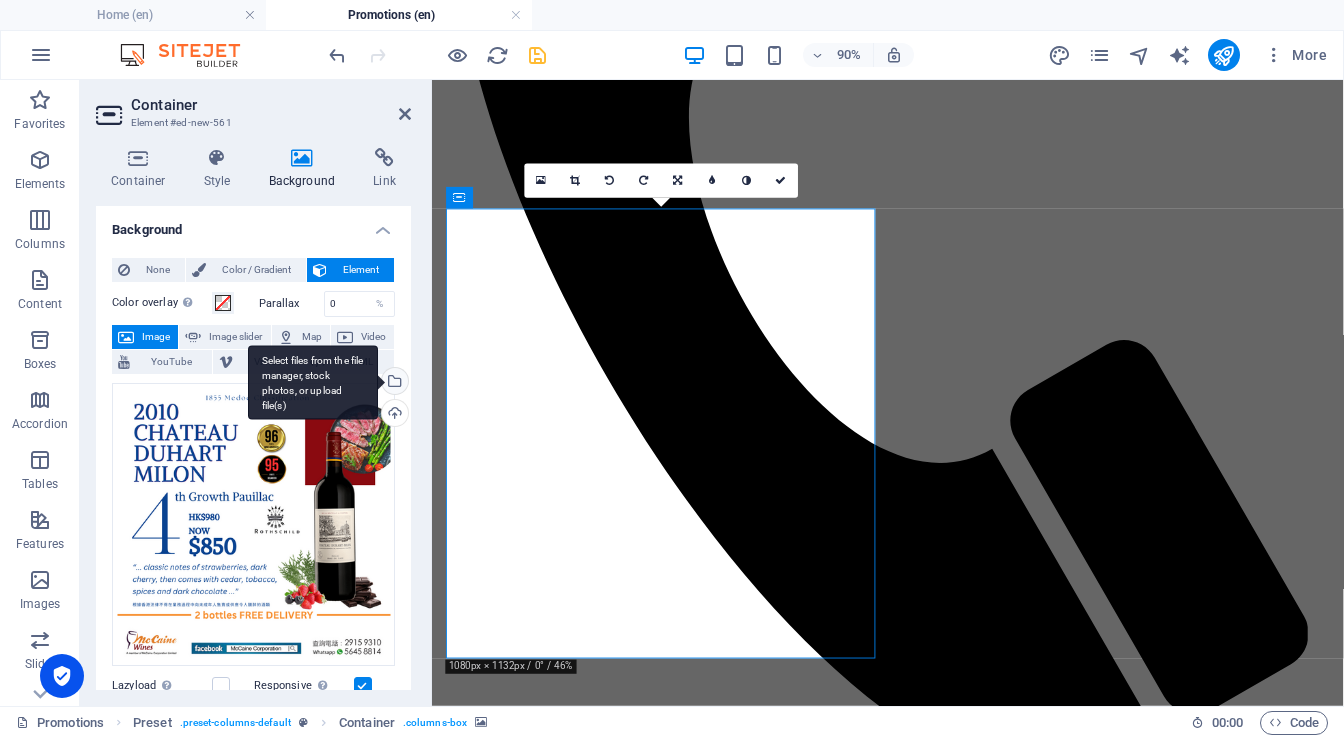 click on "Select files from the file manager, stock photos, or upload file(s)" at bounding box center [393, 383] 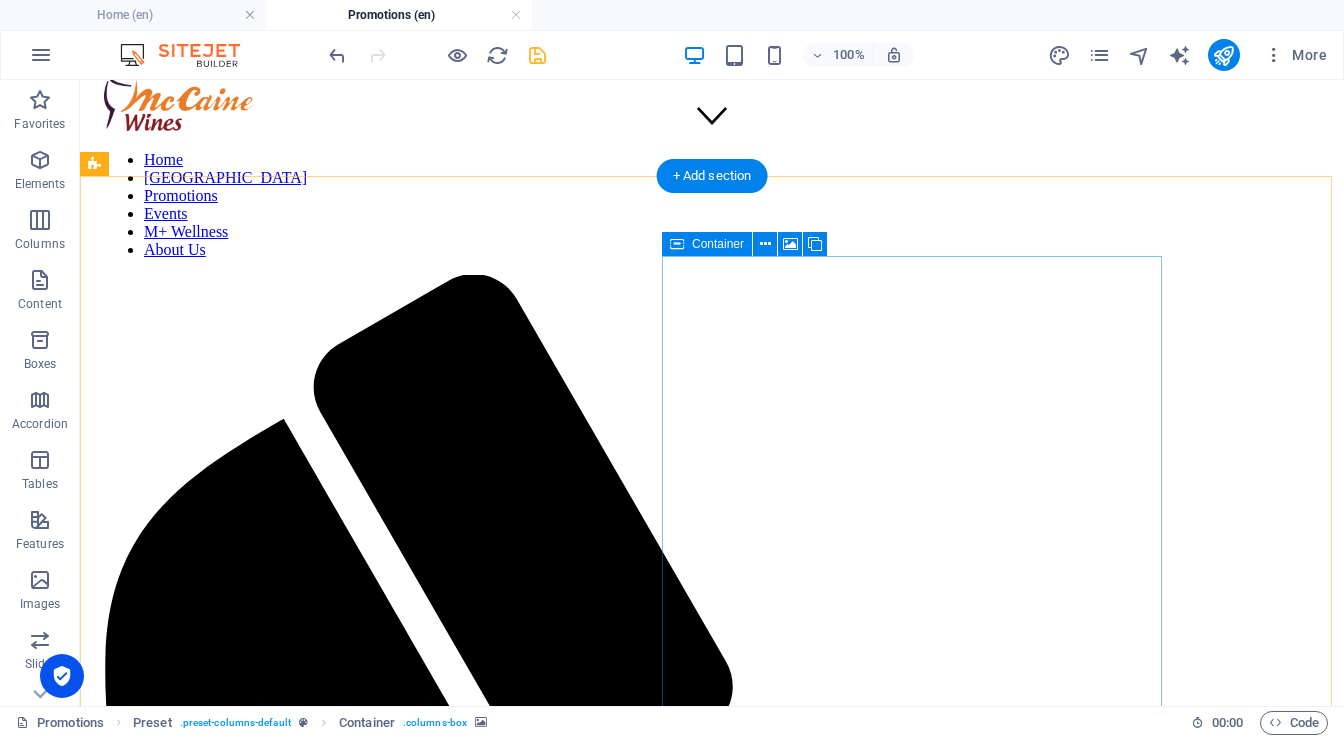 scroll, scrollTop: 529, scrollLeft: 0, axis: vertical 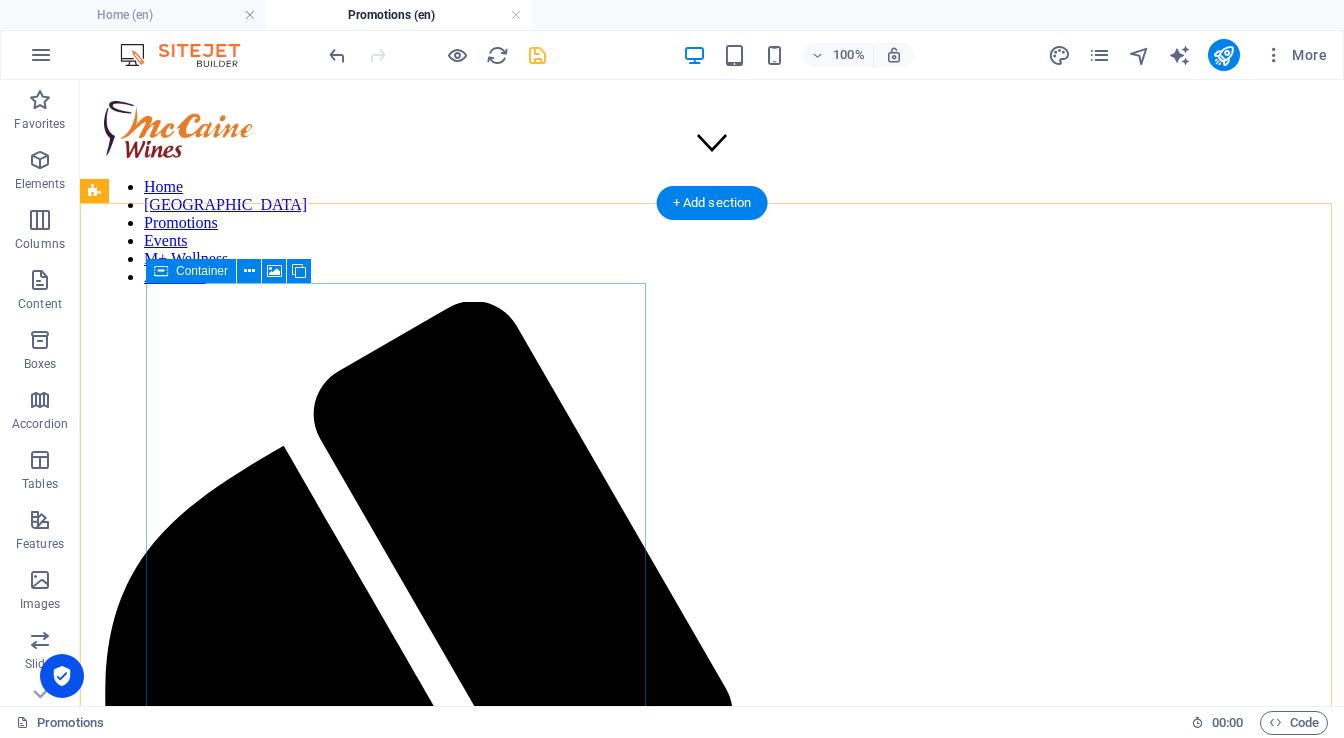 click on "Drop content here or  Add elements  Paste clipboard" at bounding box center (338, 2717) 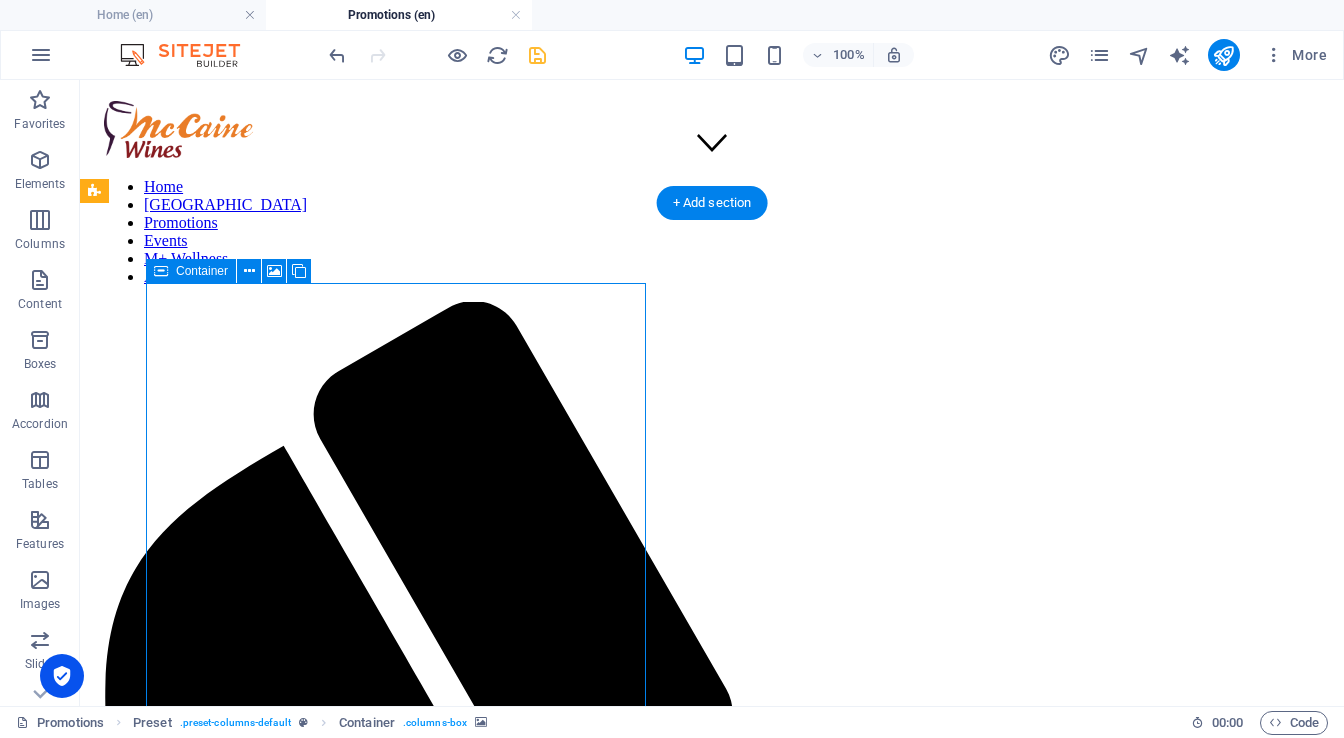 click on "Drop content here or  Add elements  Paste clipboard" at bounding box center (338, 2717) 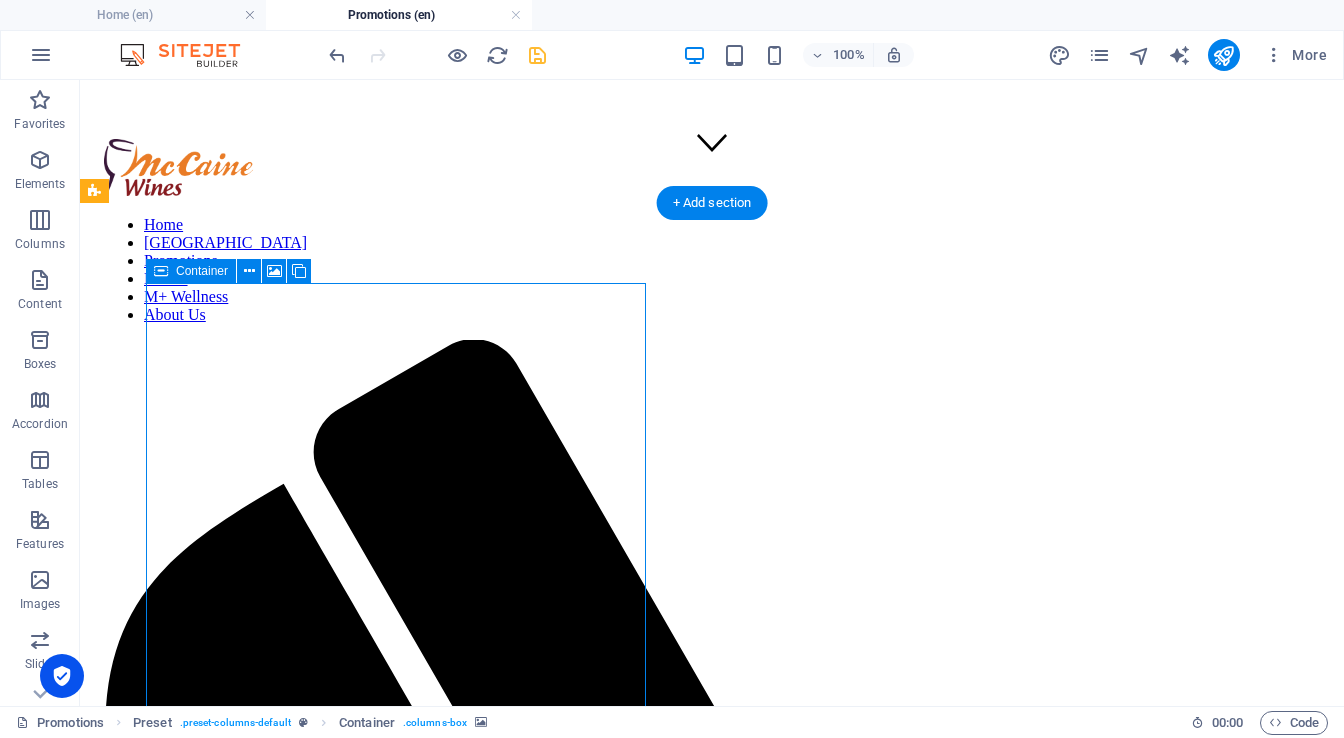 scroll, scrollTop: 536, scrollLeft: 0, axis: vertical 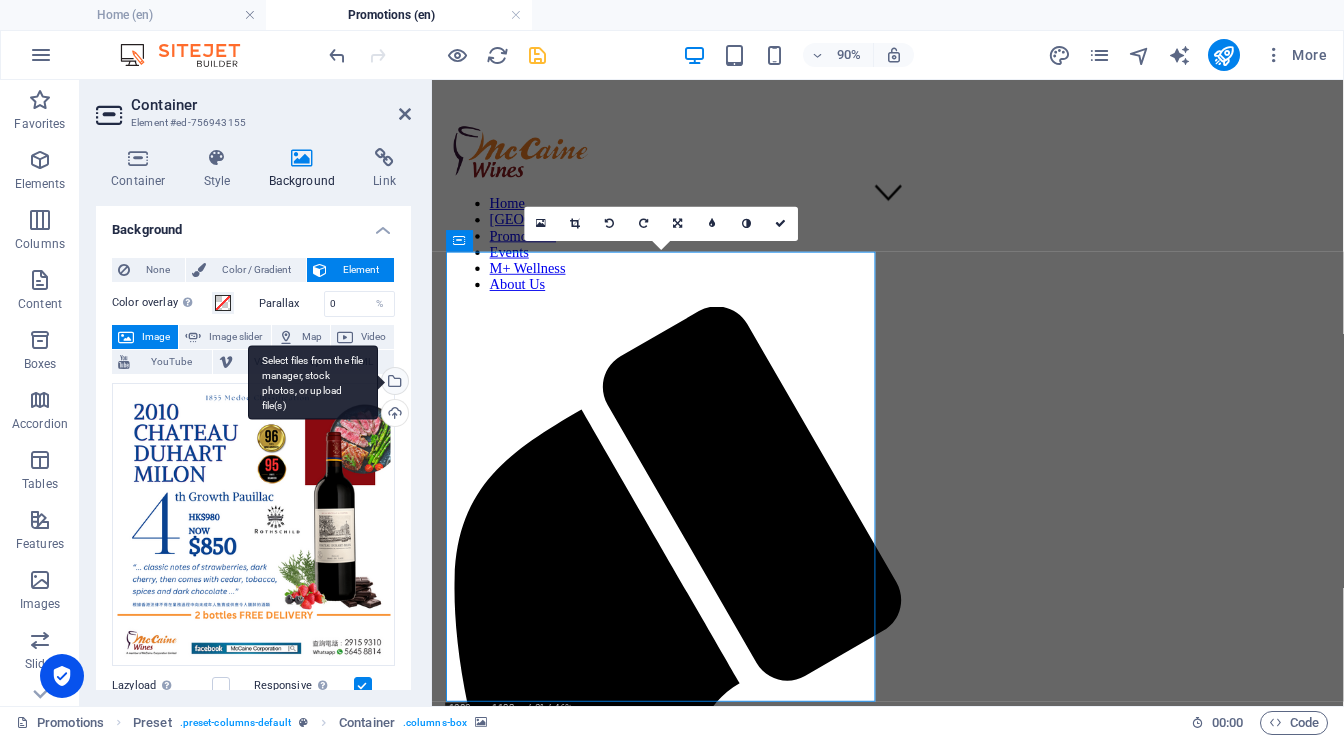 click on "Select files from the file manager, stock photos, or upload file(s)" at bounding box center [393, 383] 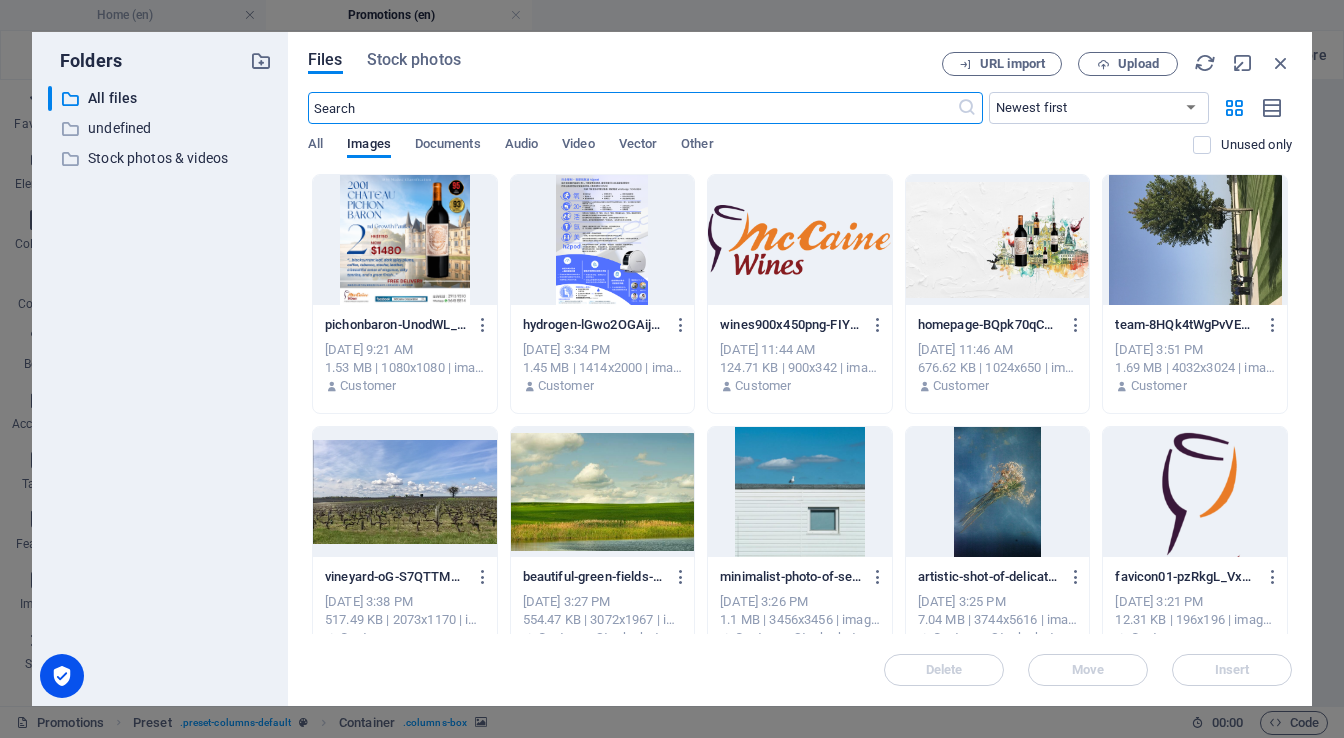 click at bounding box center [405, 240] 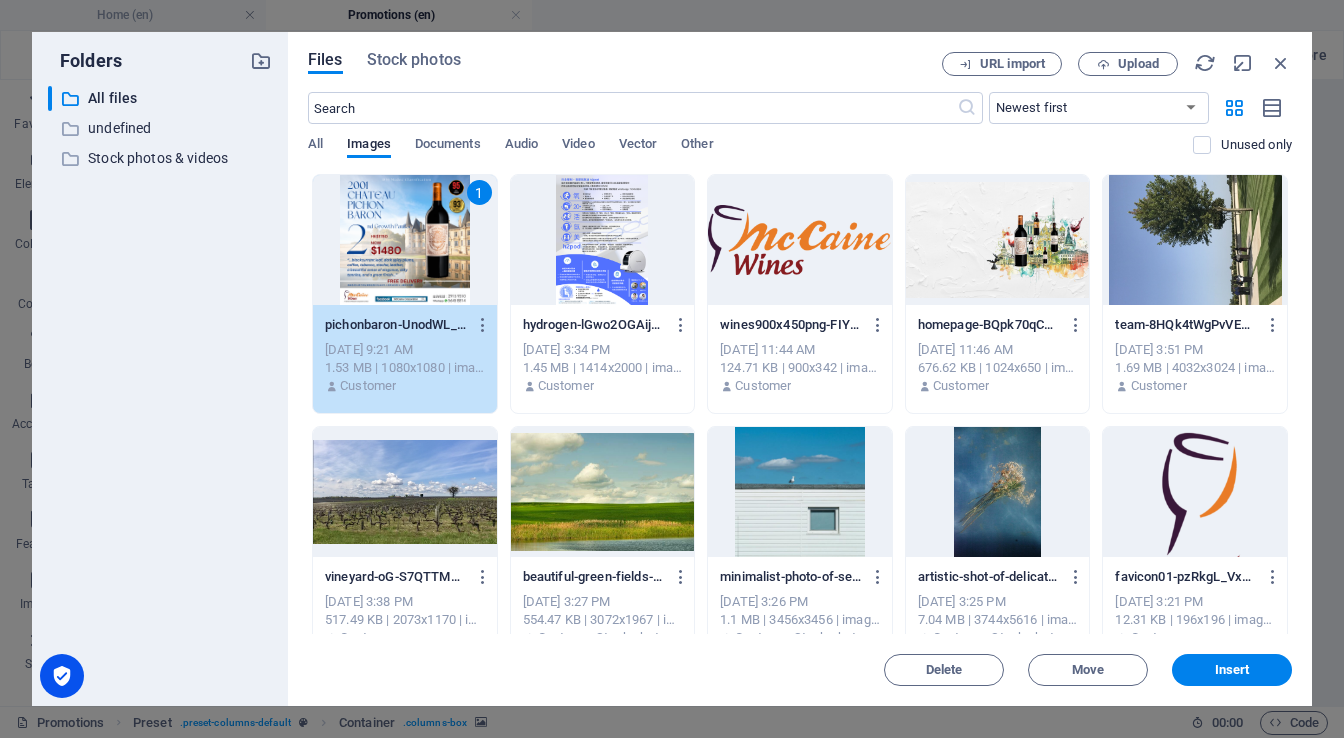 click on "1" at bounding box center [405, 240] 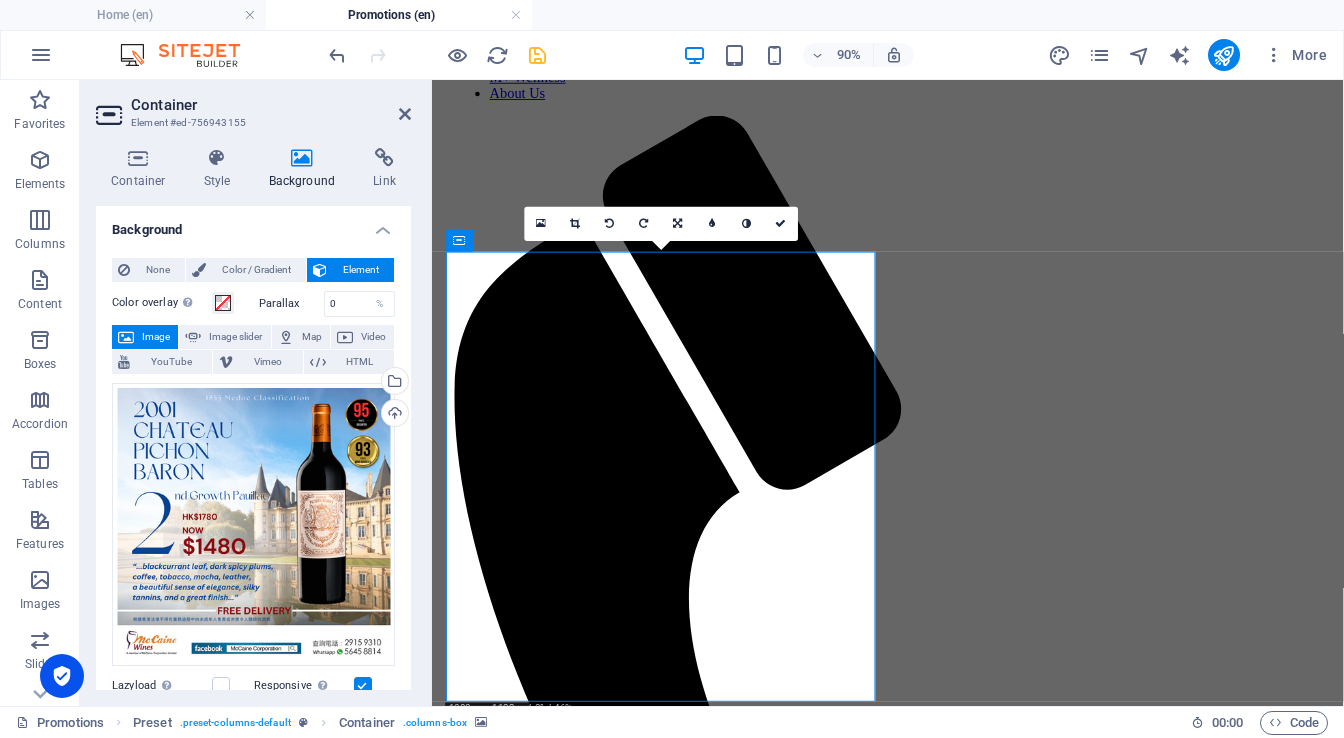 scroll, scrollTop: 936, scrollLeft: 0, axis: vertical 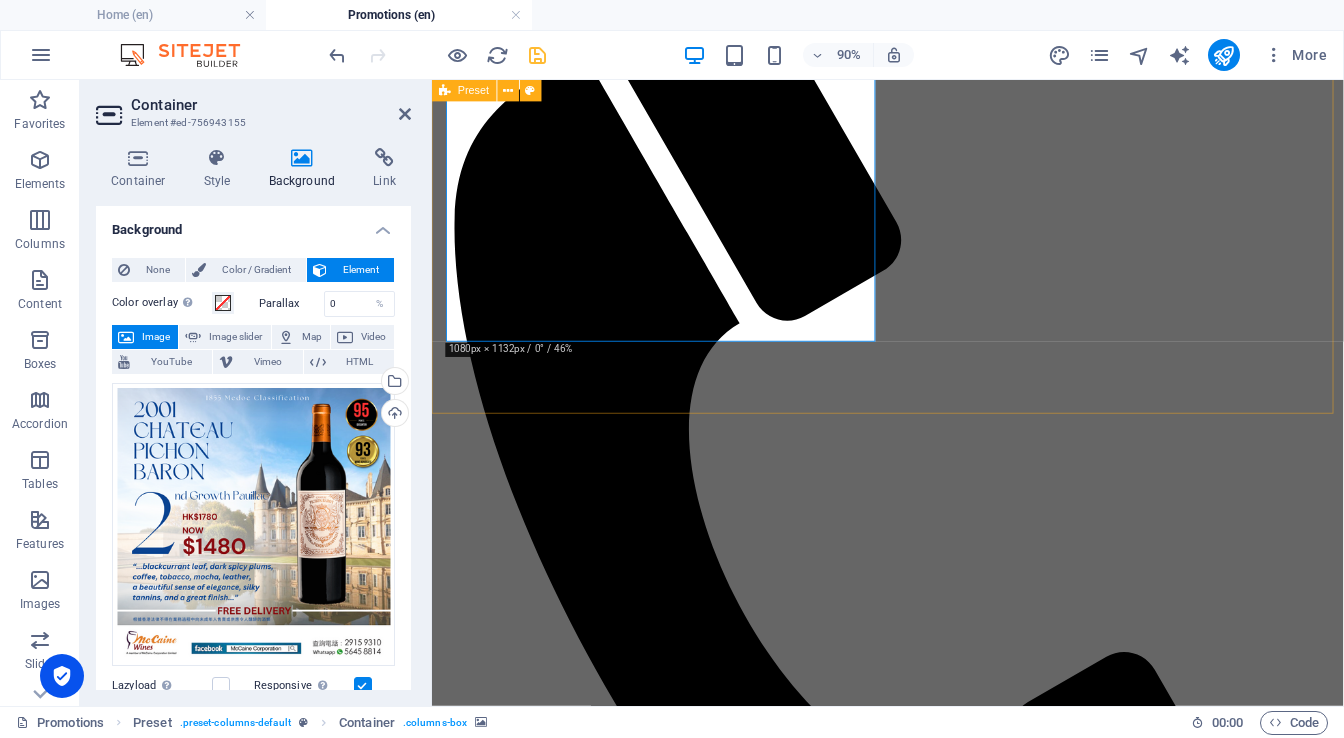 click at bounding box center [690, 1944] 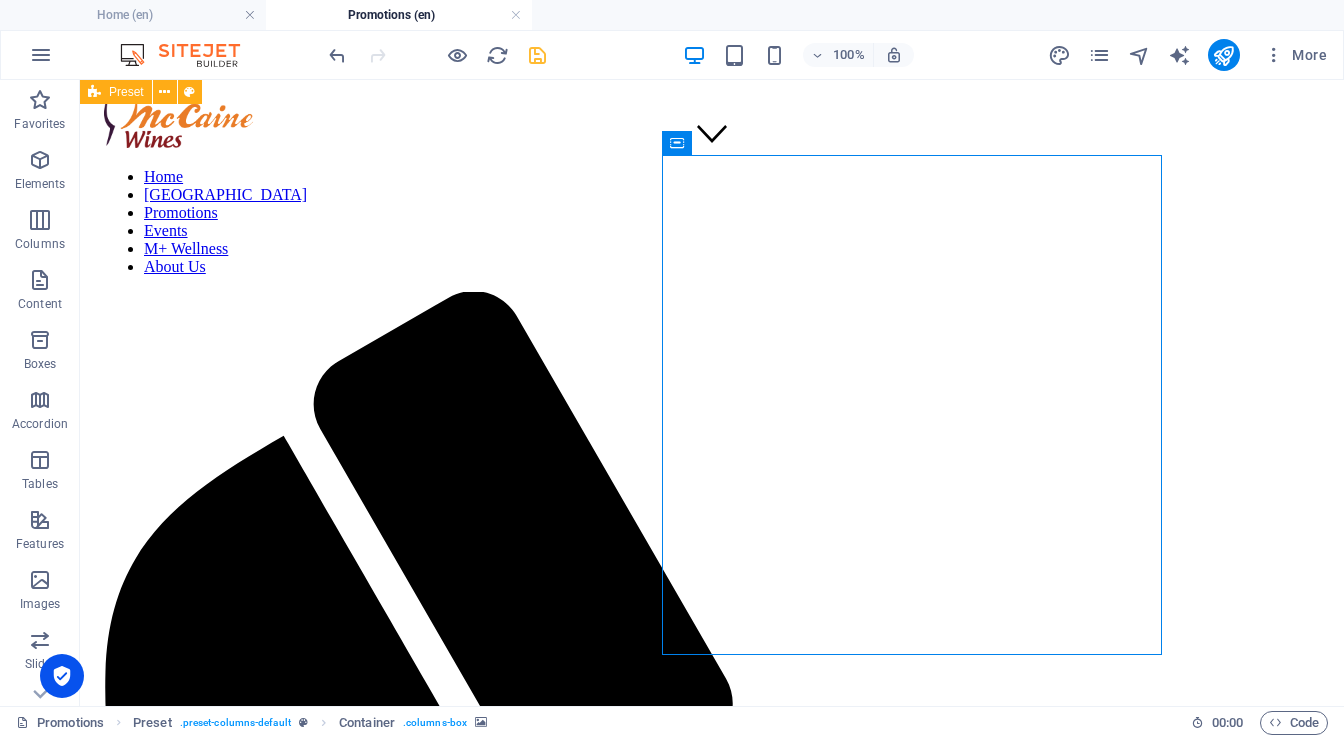 scroll, scrollTop: 537, scrollLeft: 0, axis: vertical 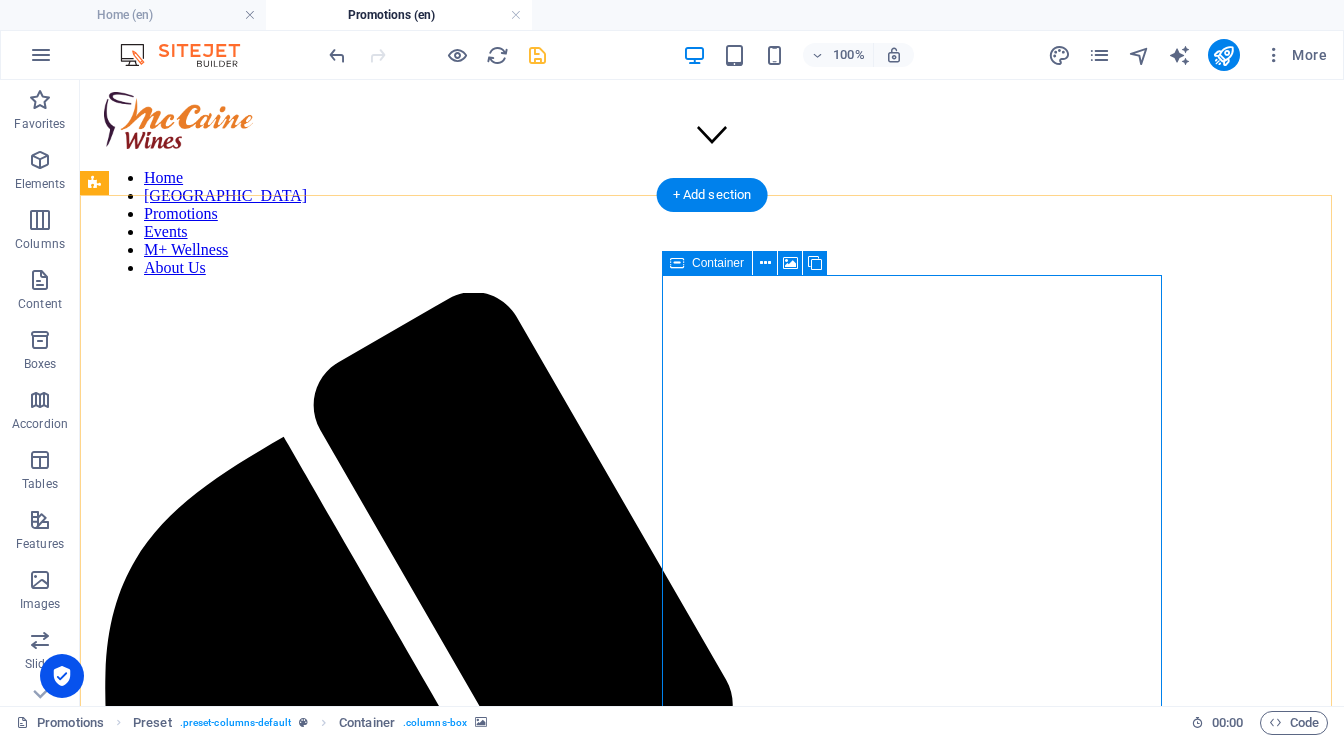 click on "Drop content here or  Add elements  Paste clipboard" at bounding box center (338, 3208) 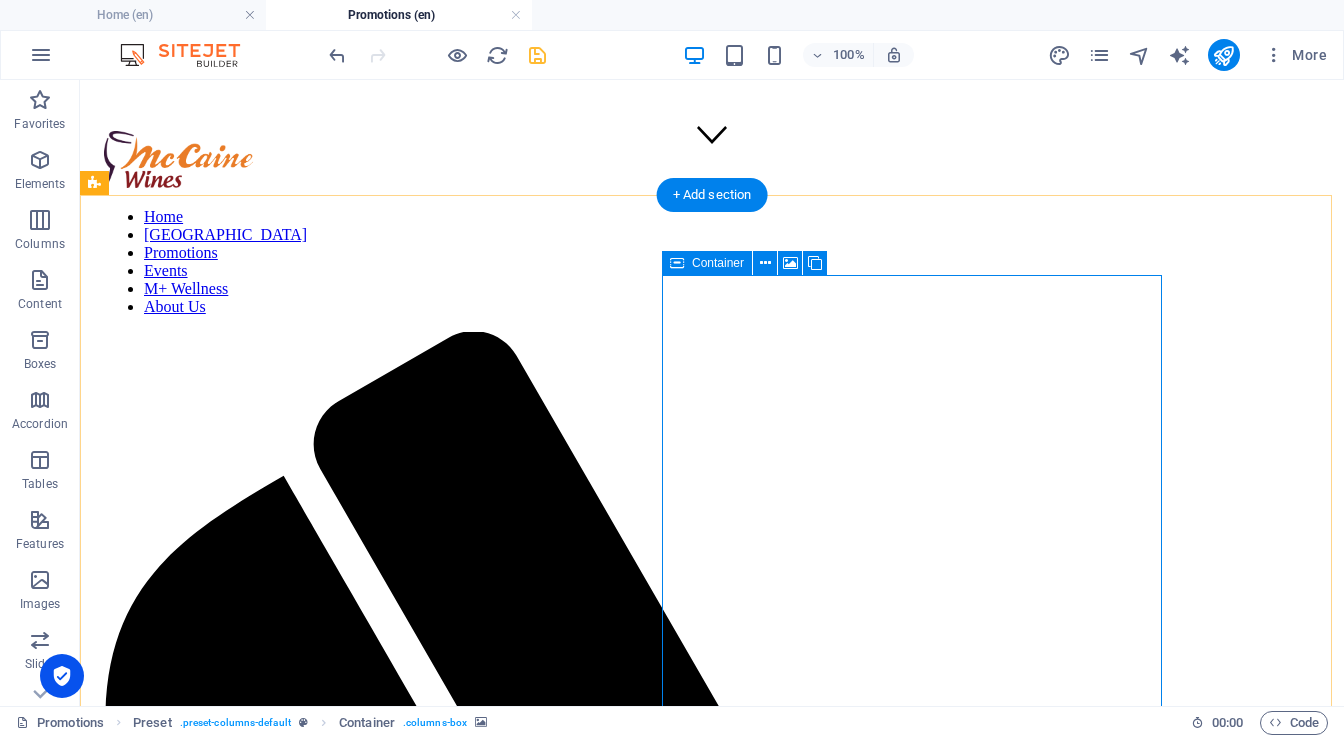 select on "px" 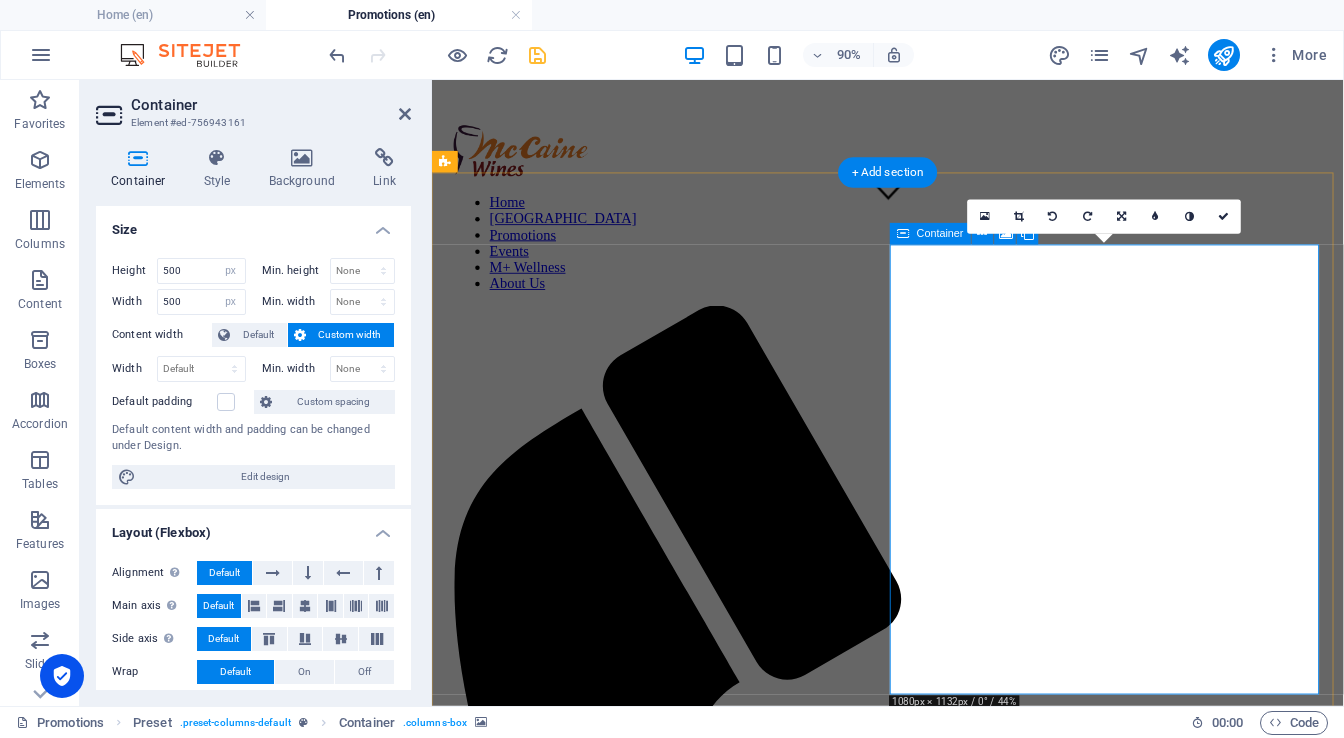 scroll, scrollTop: 544, scrollLeft: 0, axis: vertical 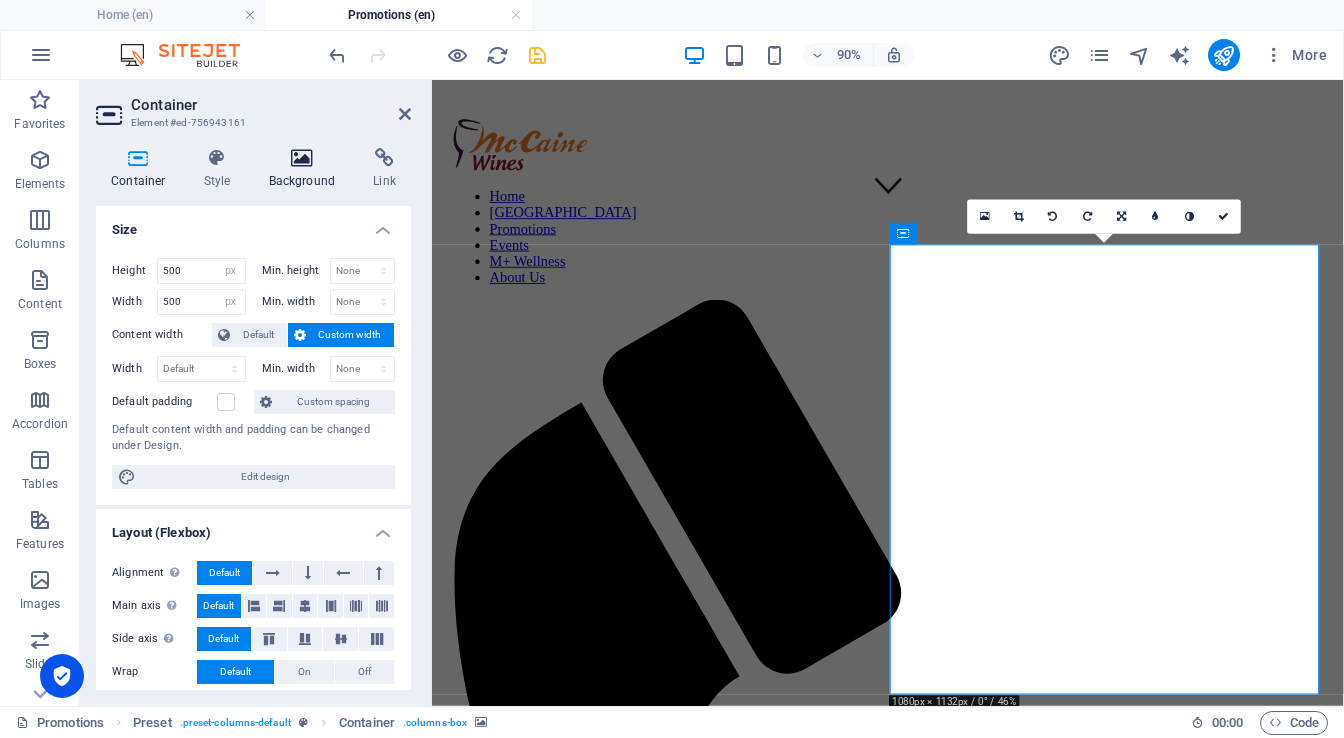 click at bounding box center [302, 158] 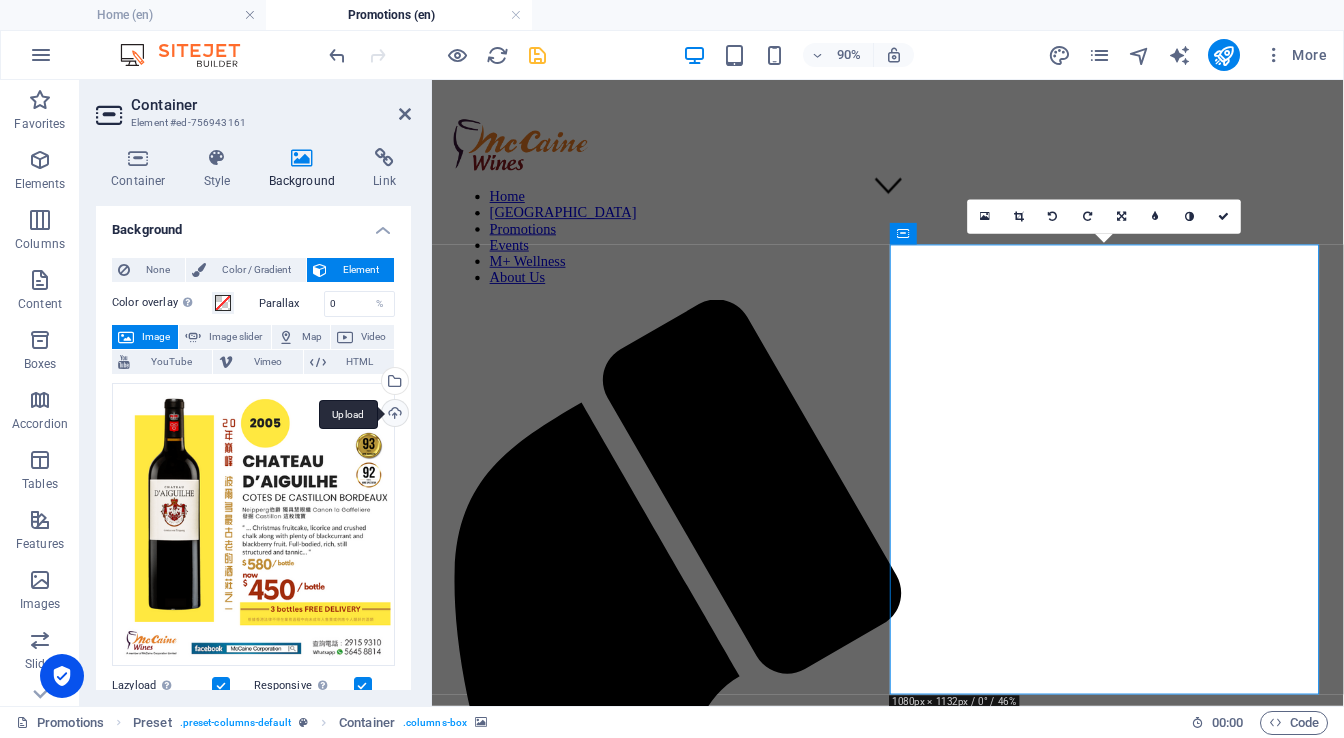 click on "Upload" at bounding box center [393, 415] 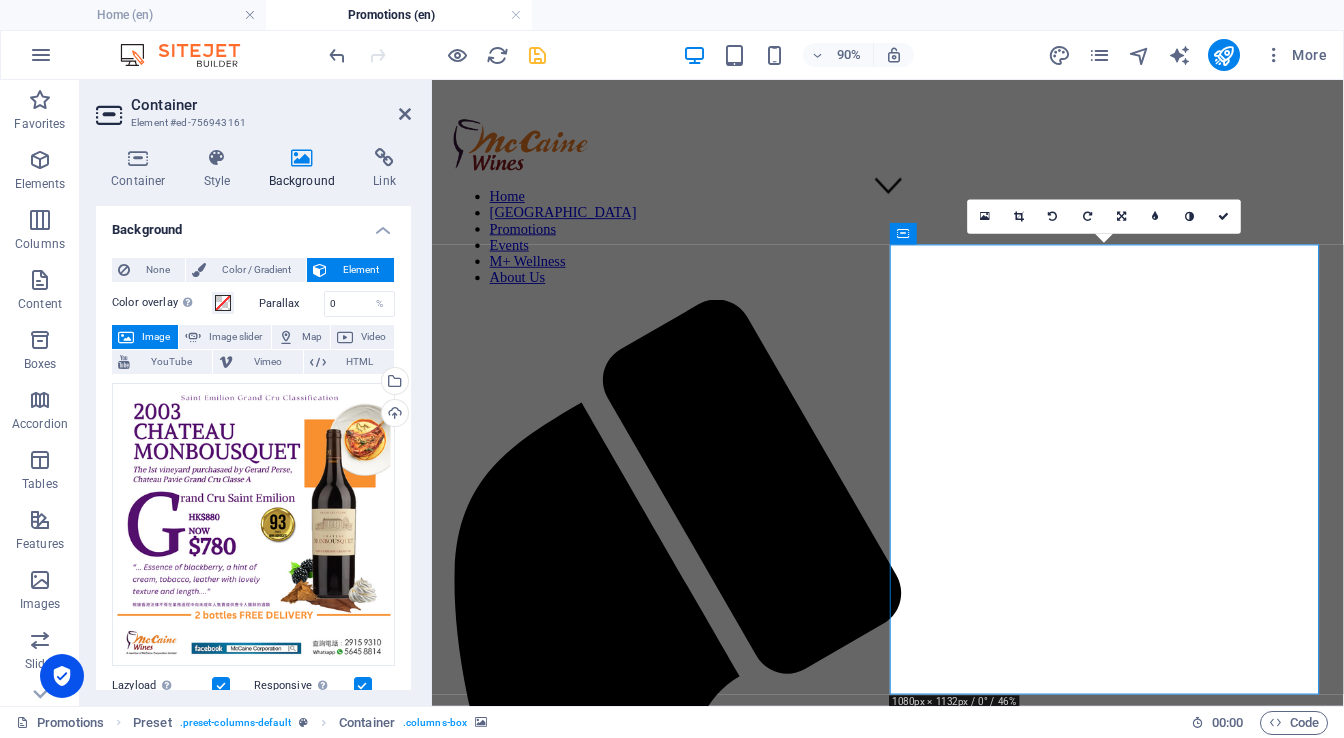 click on "Container Element #ed-756943161" at bounding box center [253, 106] 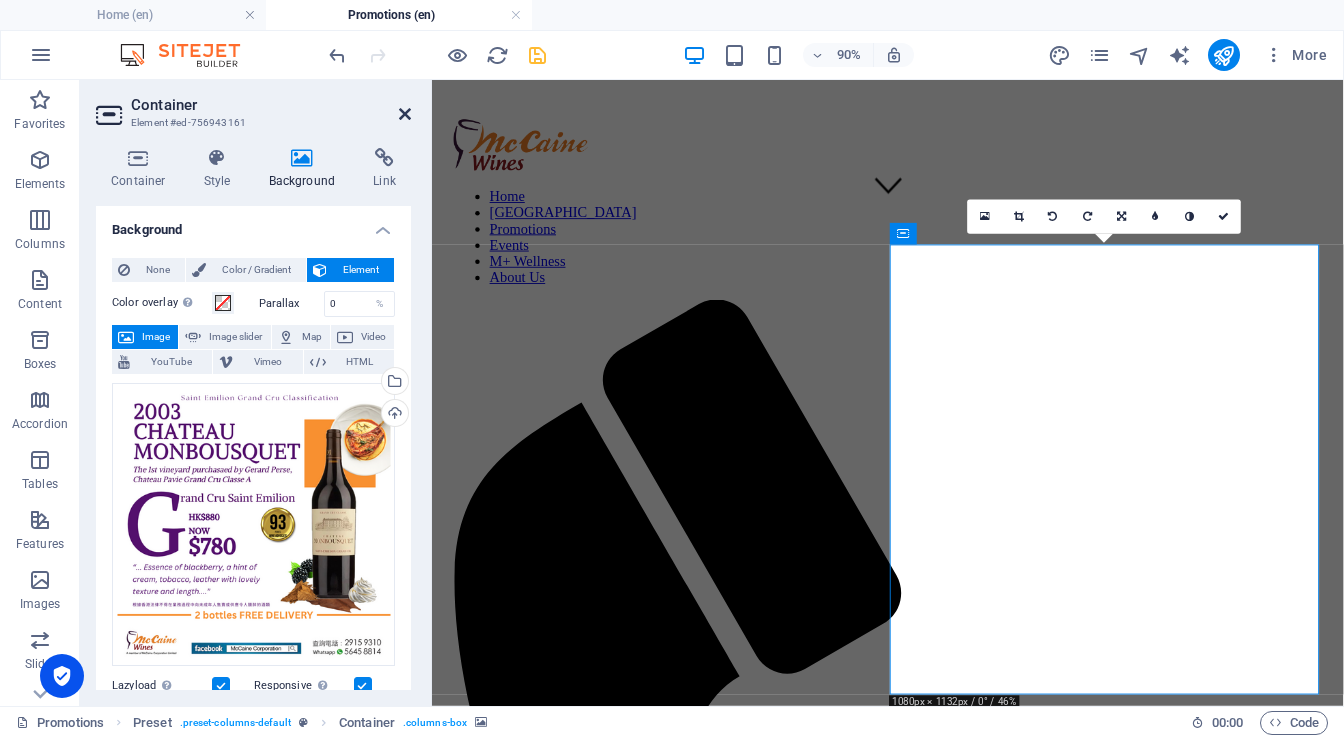 click at bounding box center (405, 114) 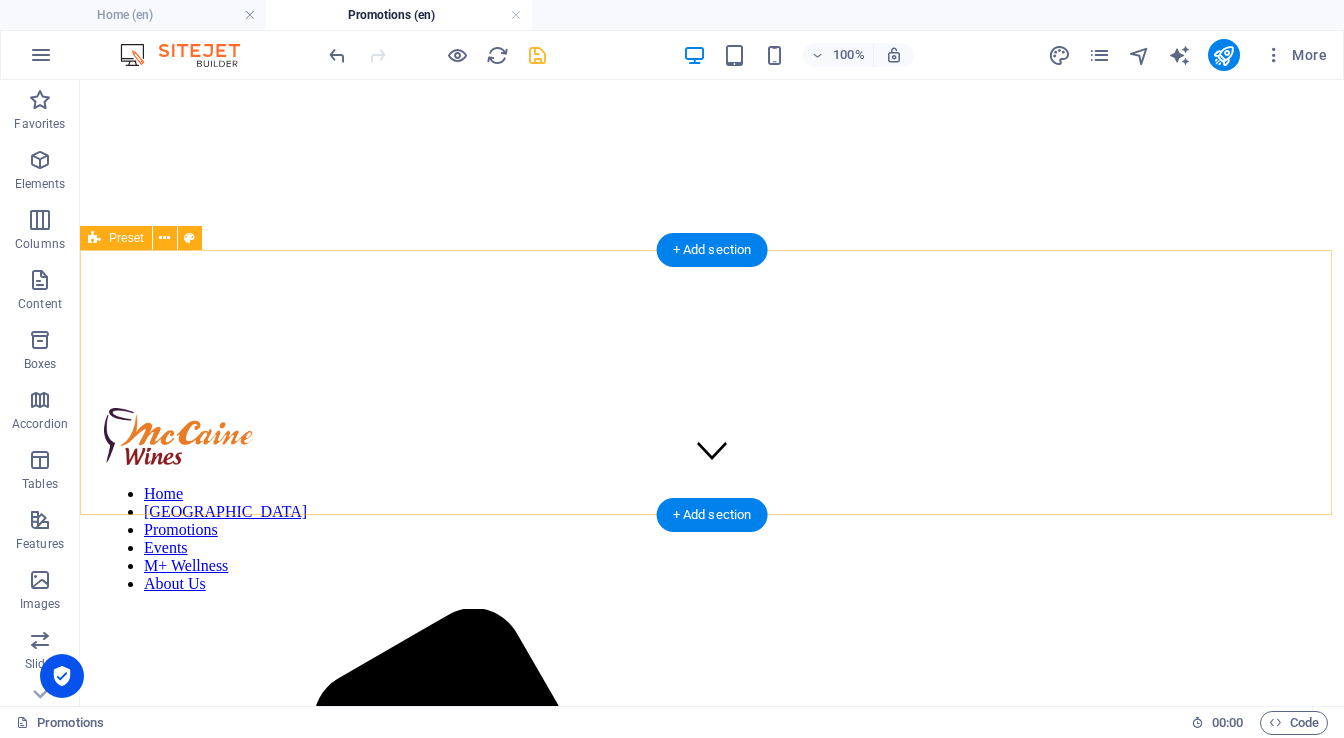 scroll, scrollTop: 217, scrollLeft: 0, axis: vertical 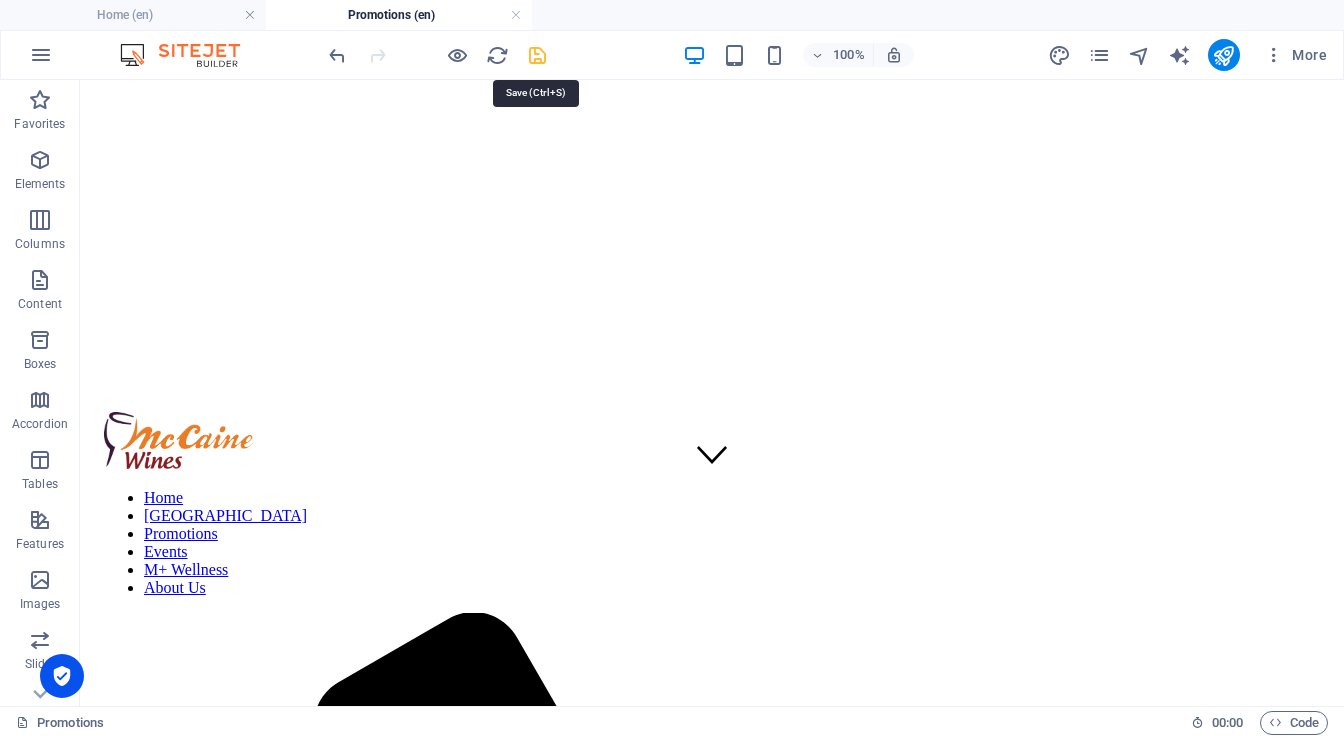 click at bounding box center [537, 55] 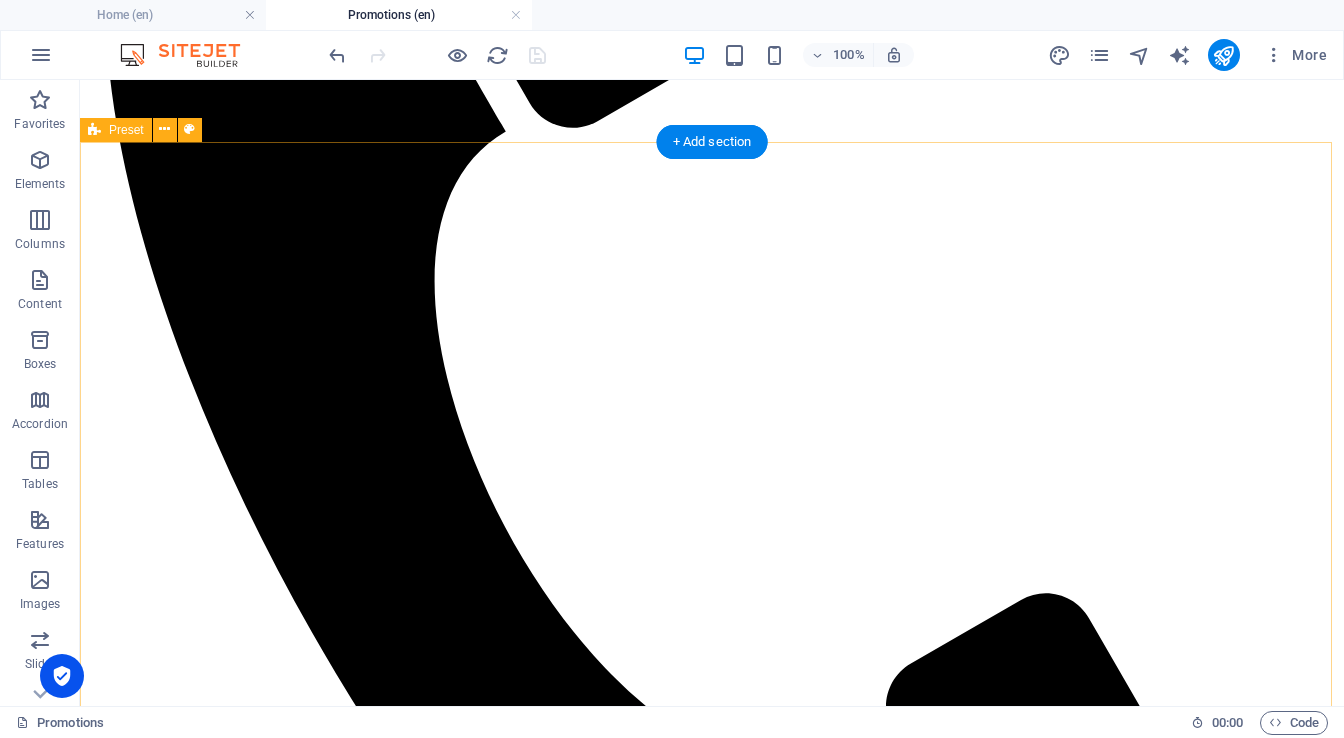 scroll, scrollTop: 1257, scrollLeft: 0, axis: vertical 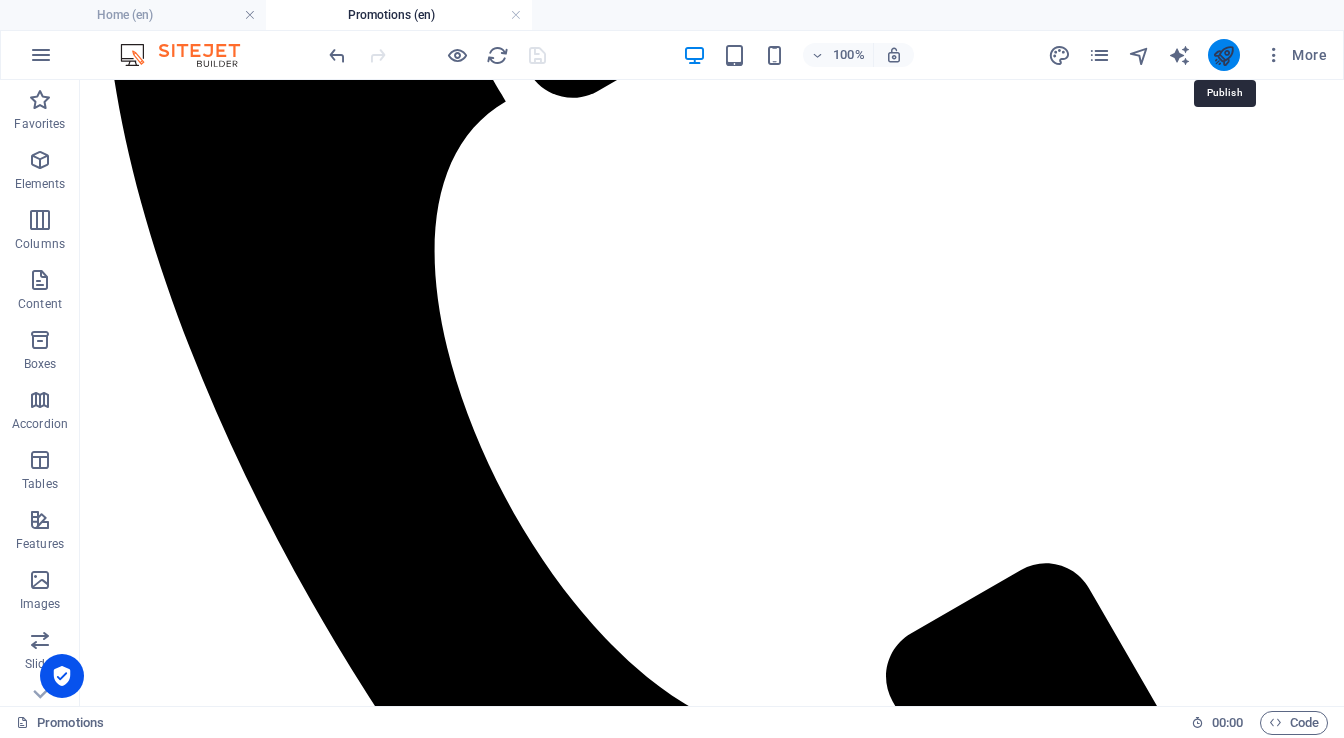 click at bounding box center [1223, 55] 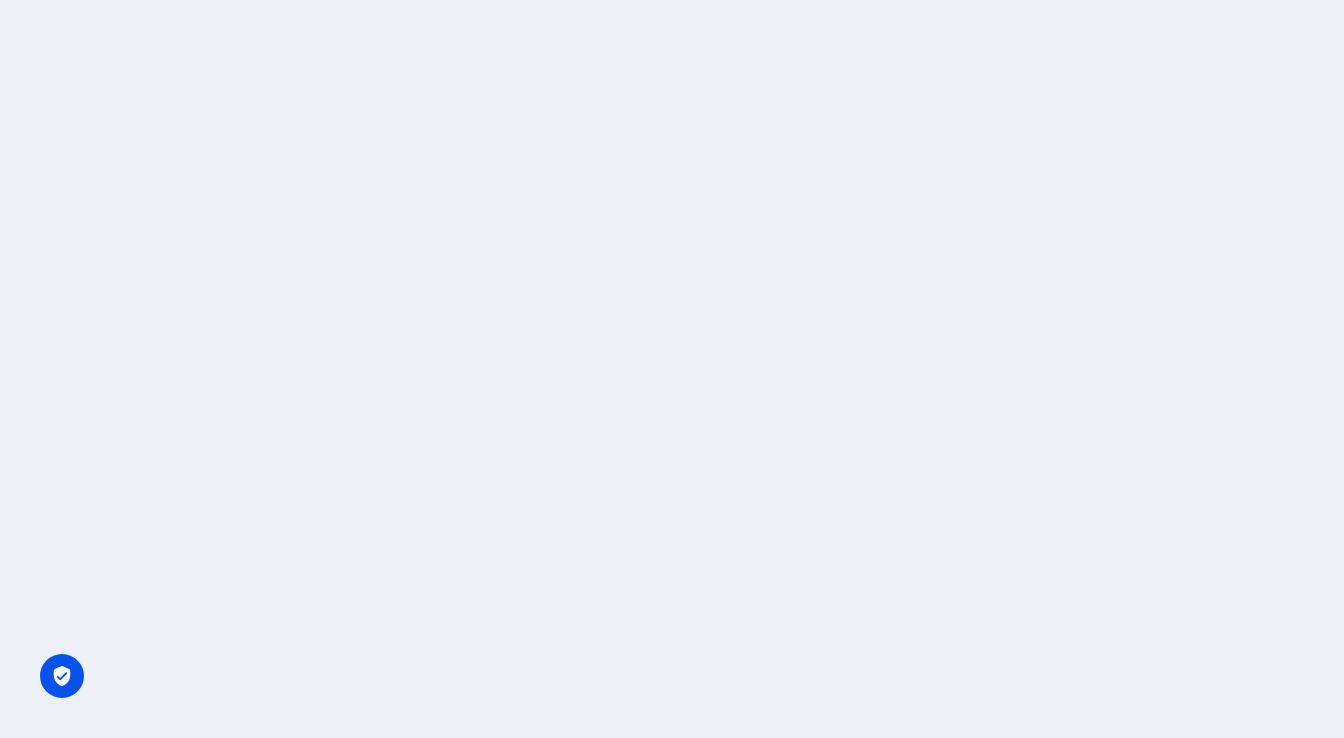 scroll, scrollTop: 0, scrollLeft: 0, axis: both 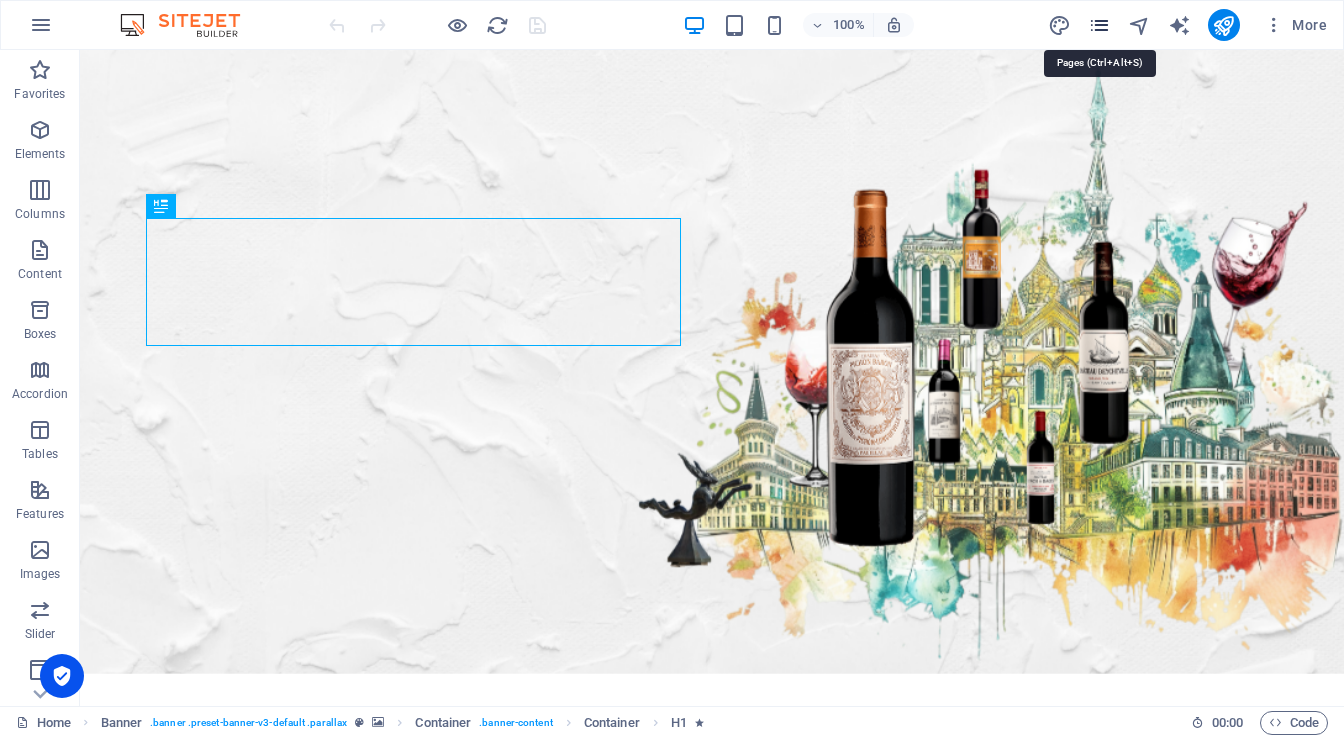 click at bounding box center (1099, 25) 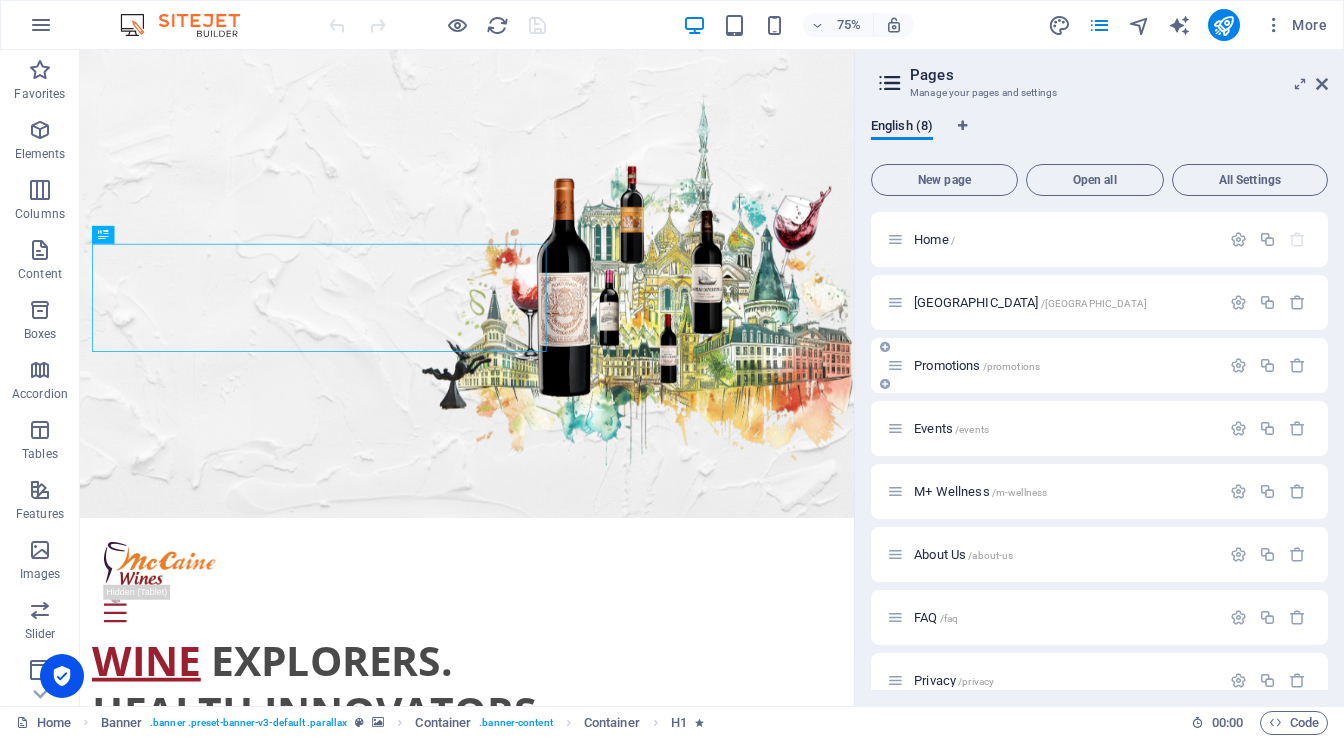 click on "/promotions" at bounding box center [1012, 366] 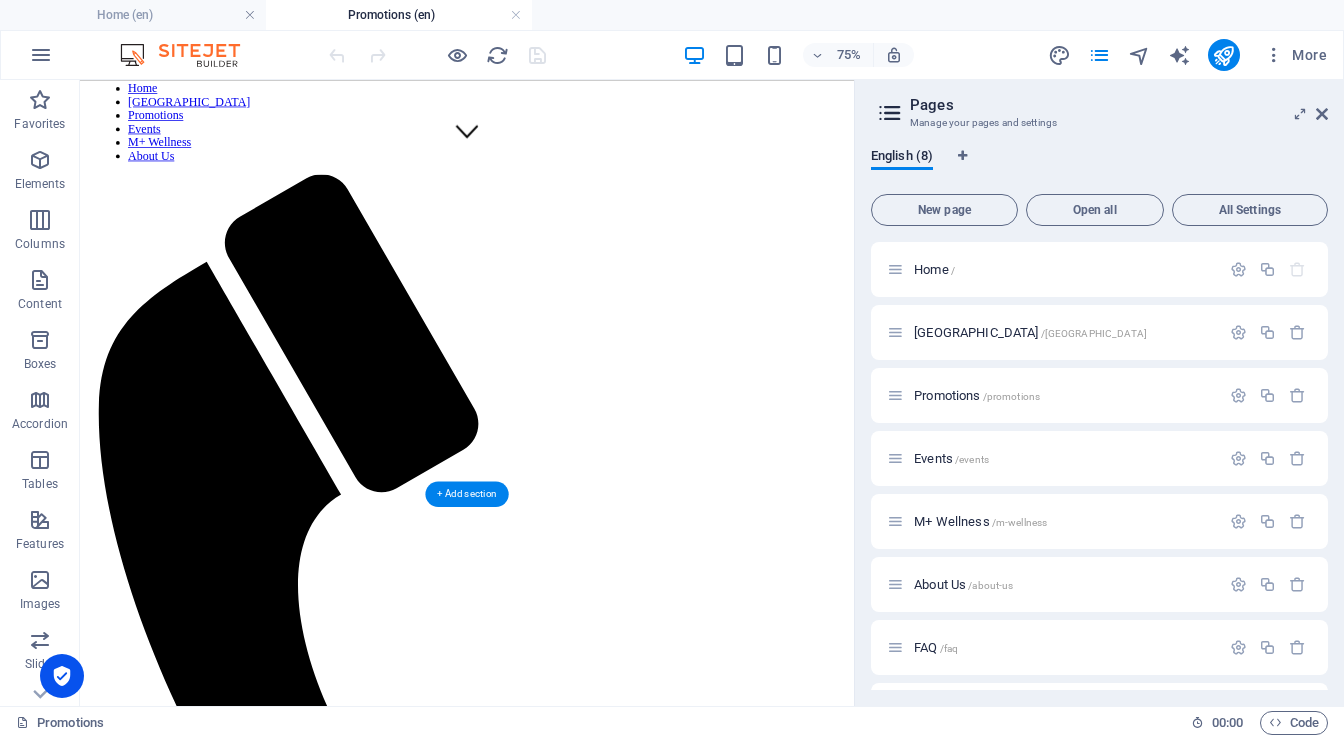 scroll, scrollTop: 800, scrollLeft: 0, axis: vertical 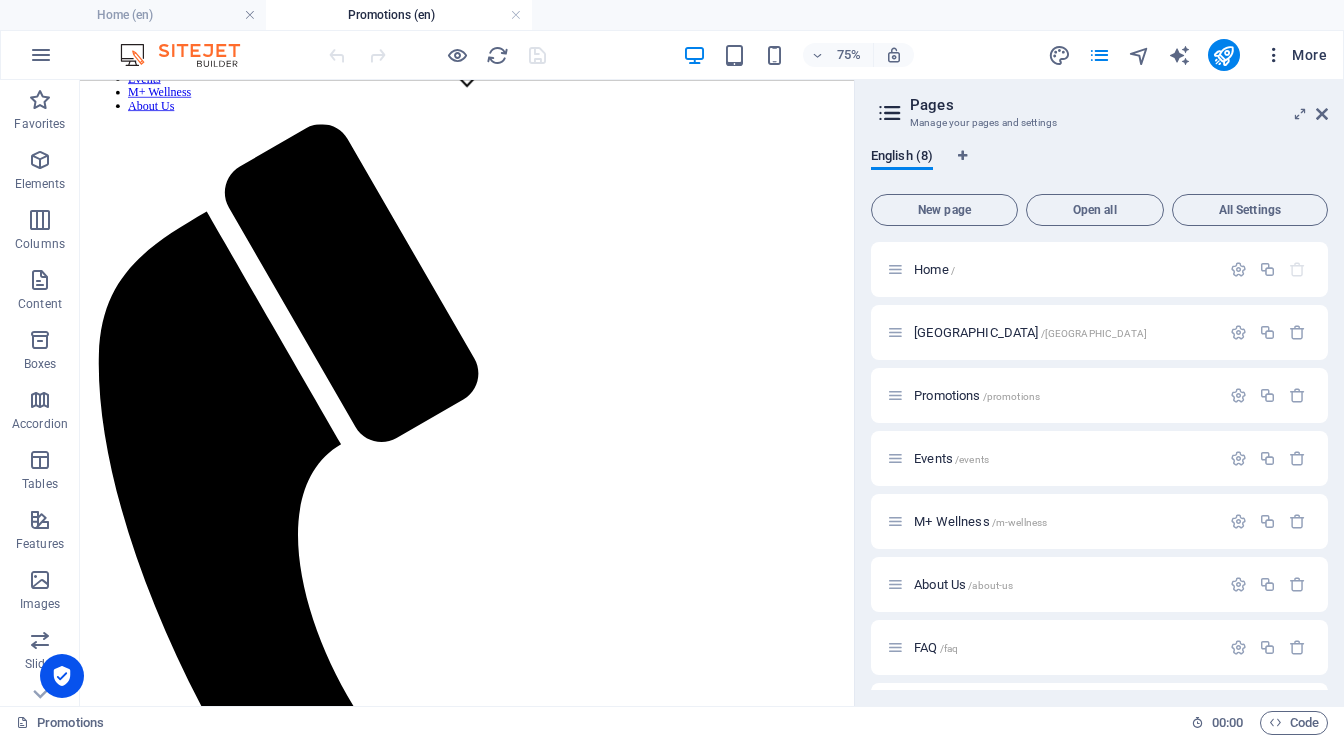 click at bounding box center (1274, 55) 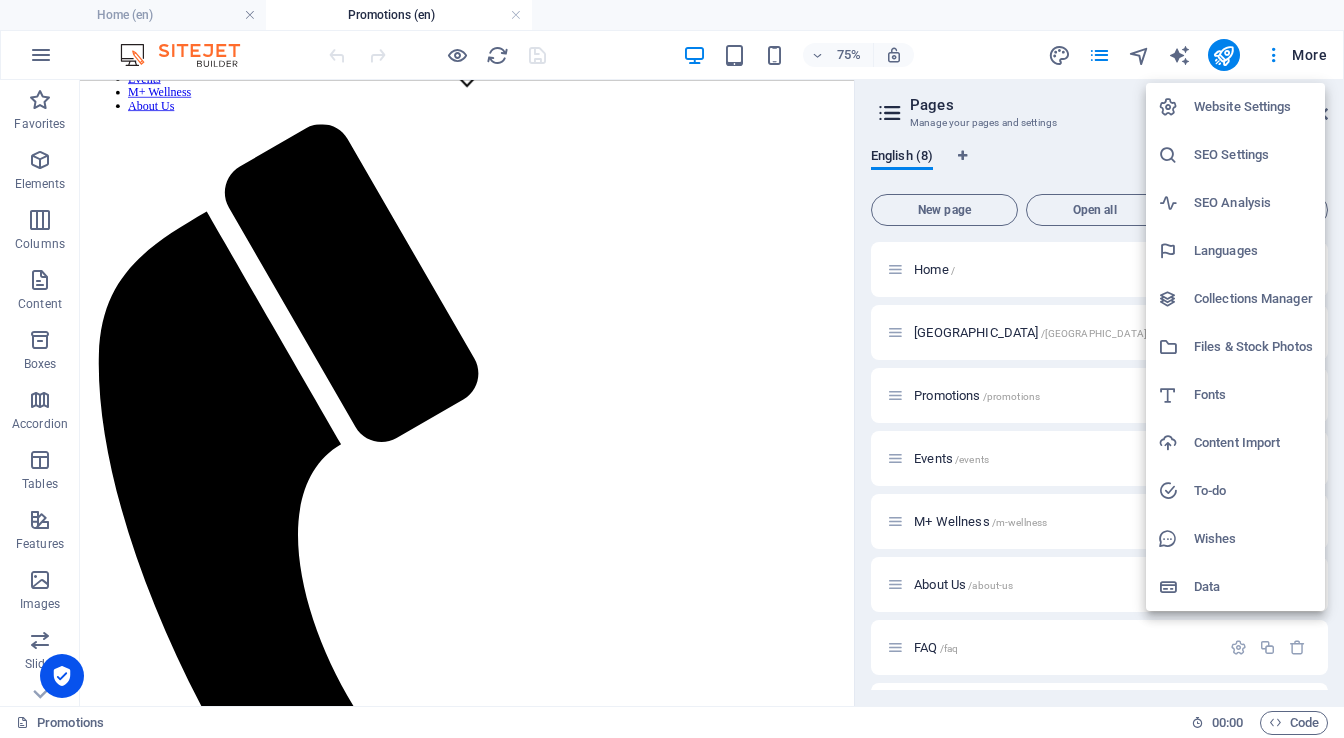 click at bounding box center (672, 369) 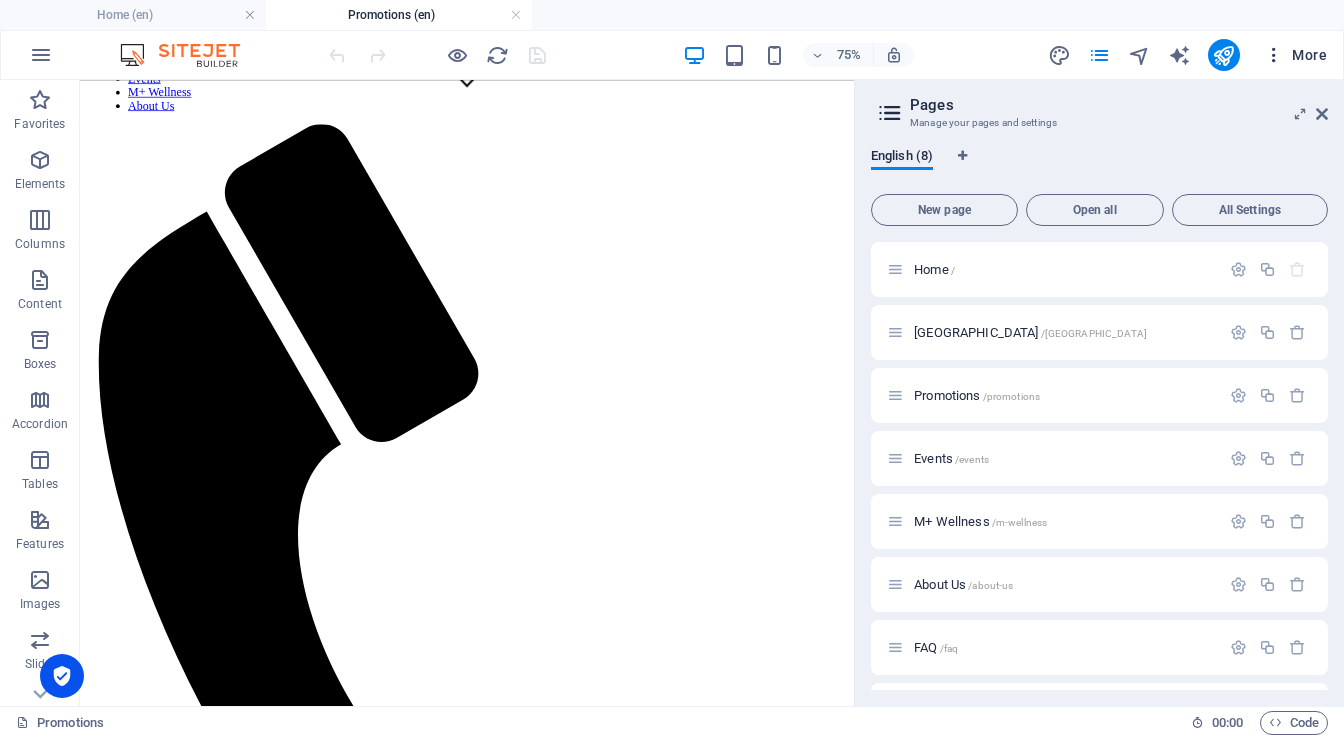 click on "More" at bounding box center [1295, 55] 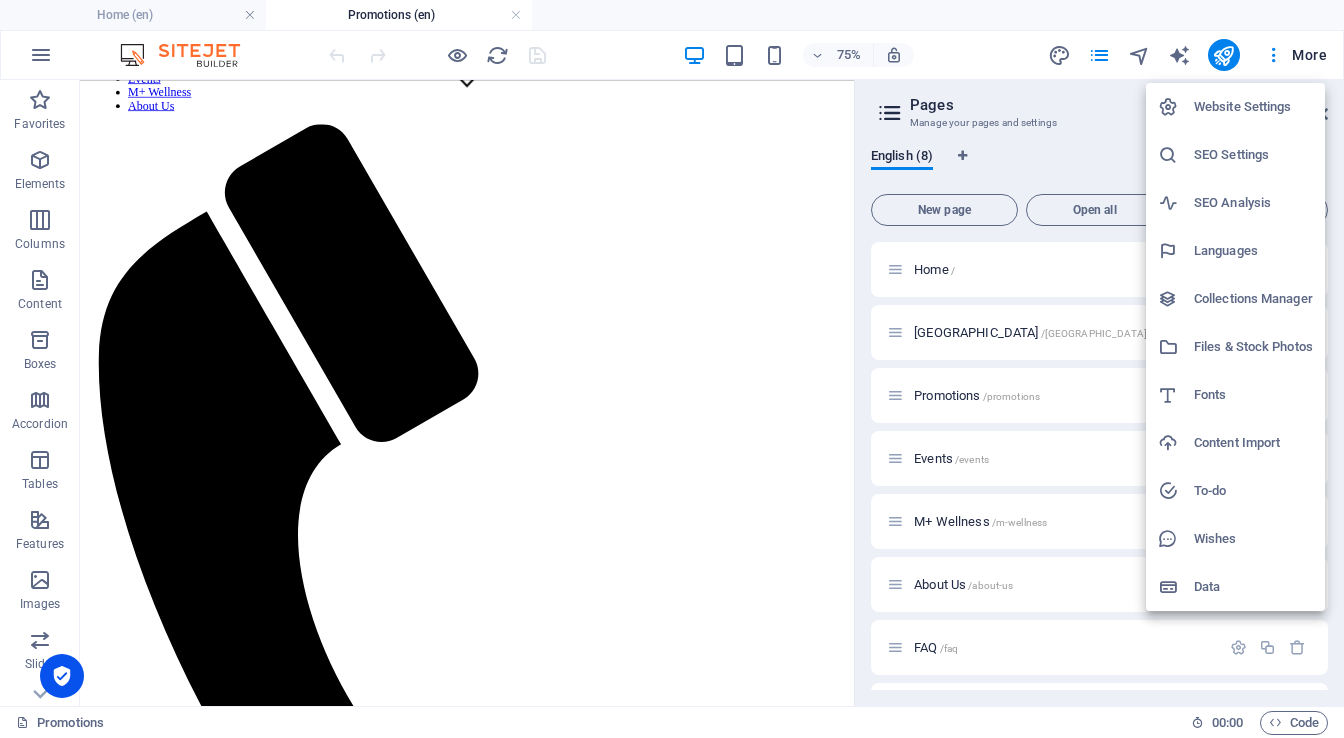 click on "SEO Settings" at bounding box center [1253, 155] 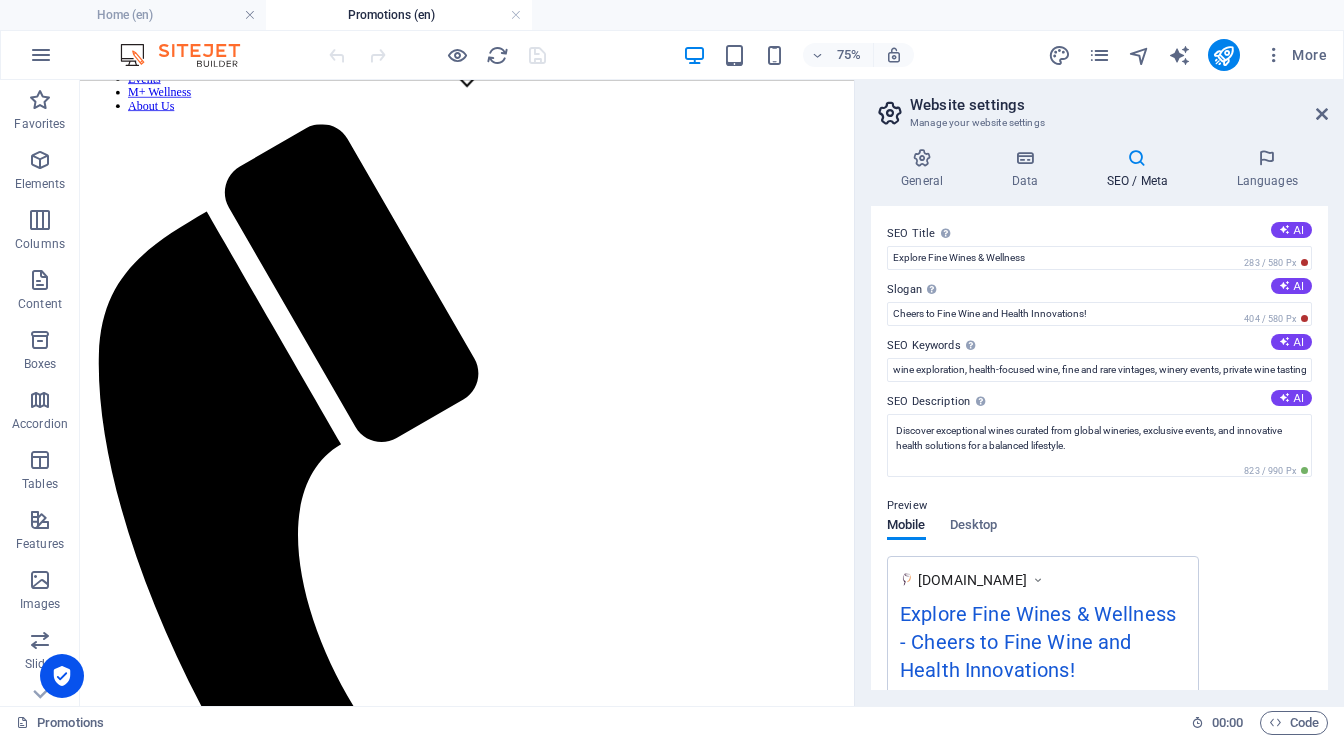 scroll, scrollTop: 795, scrollLeft: 0, axis: vertical 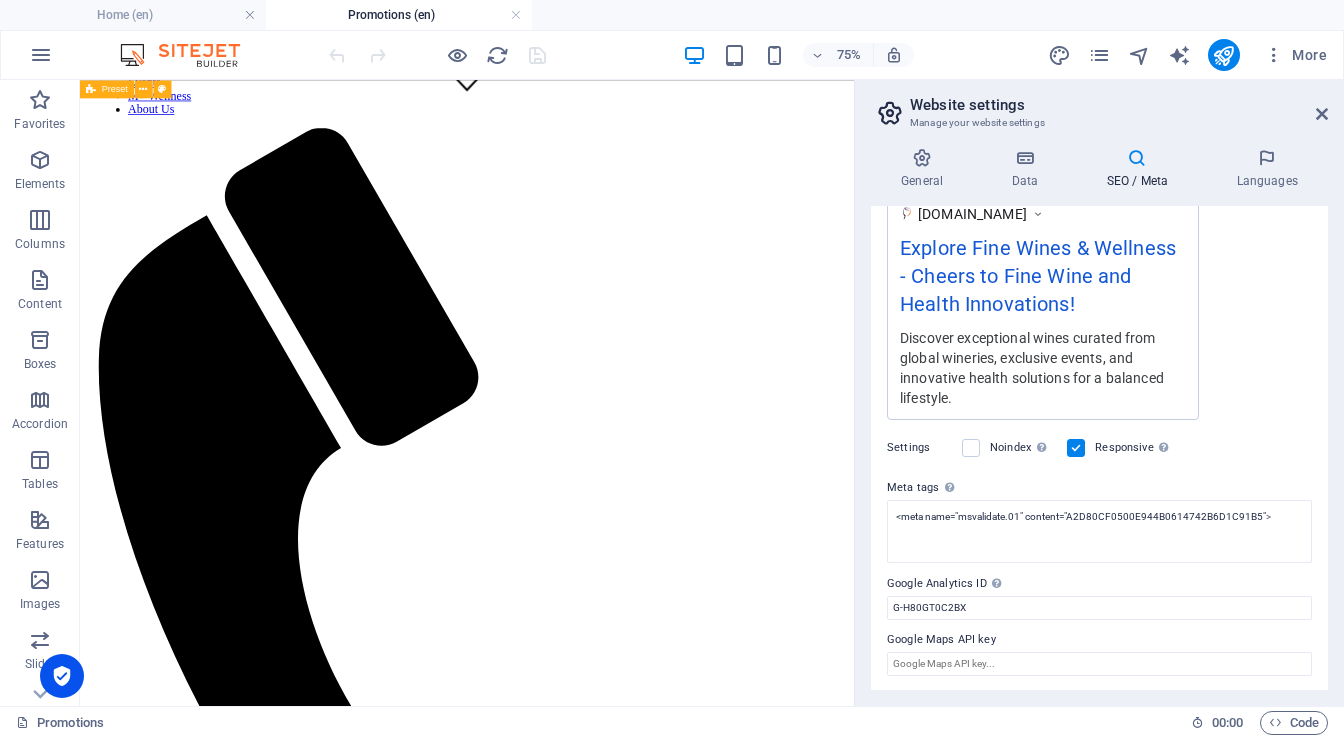 drag, startPoint x: 1328, startPoint y: 443, endPoint x: 1326, endPoint y: 351, distance: 92.021736 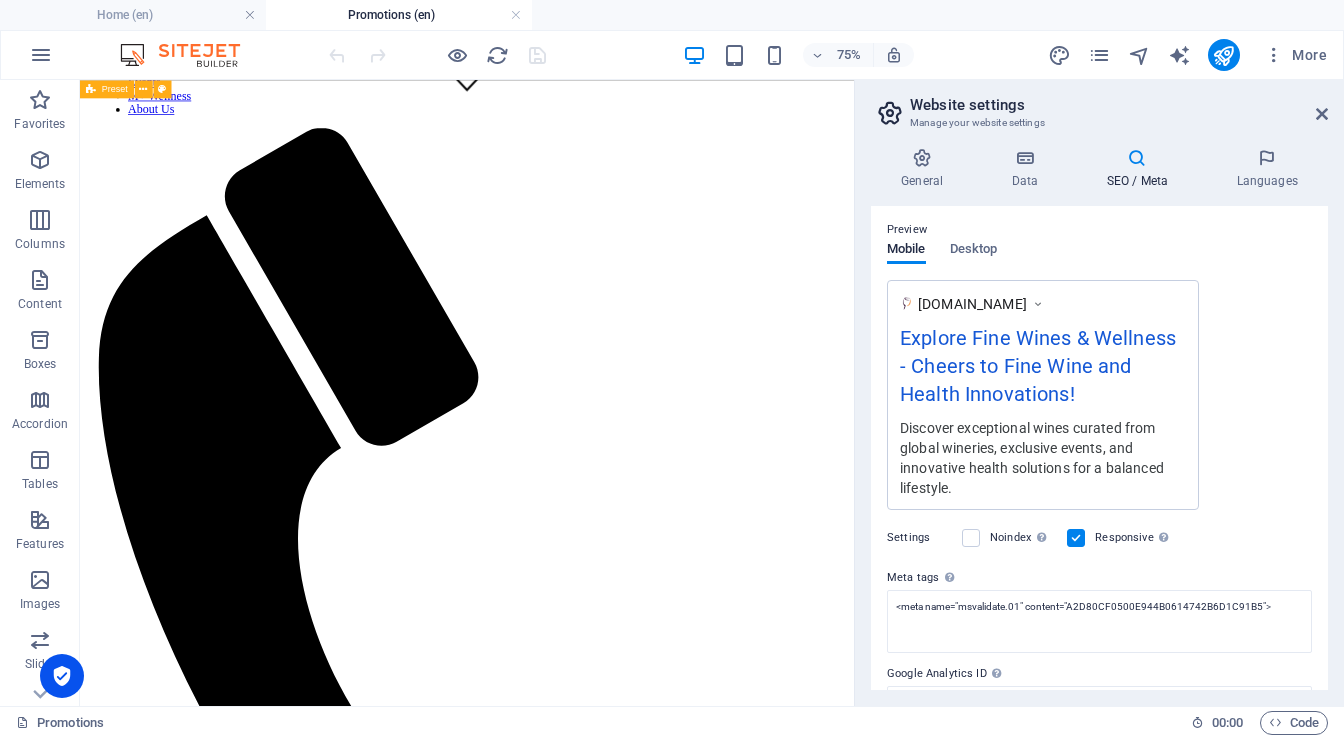 scroll, scrollTop: 286, scrollLeft: 0, axis: vertical 